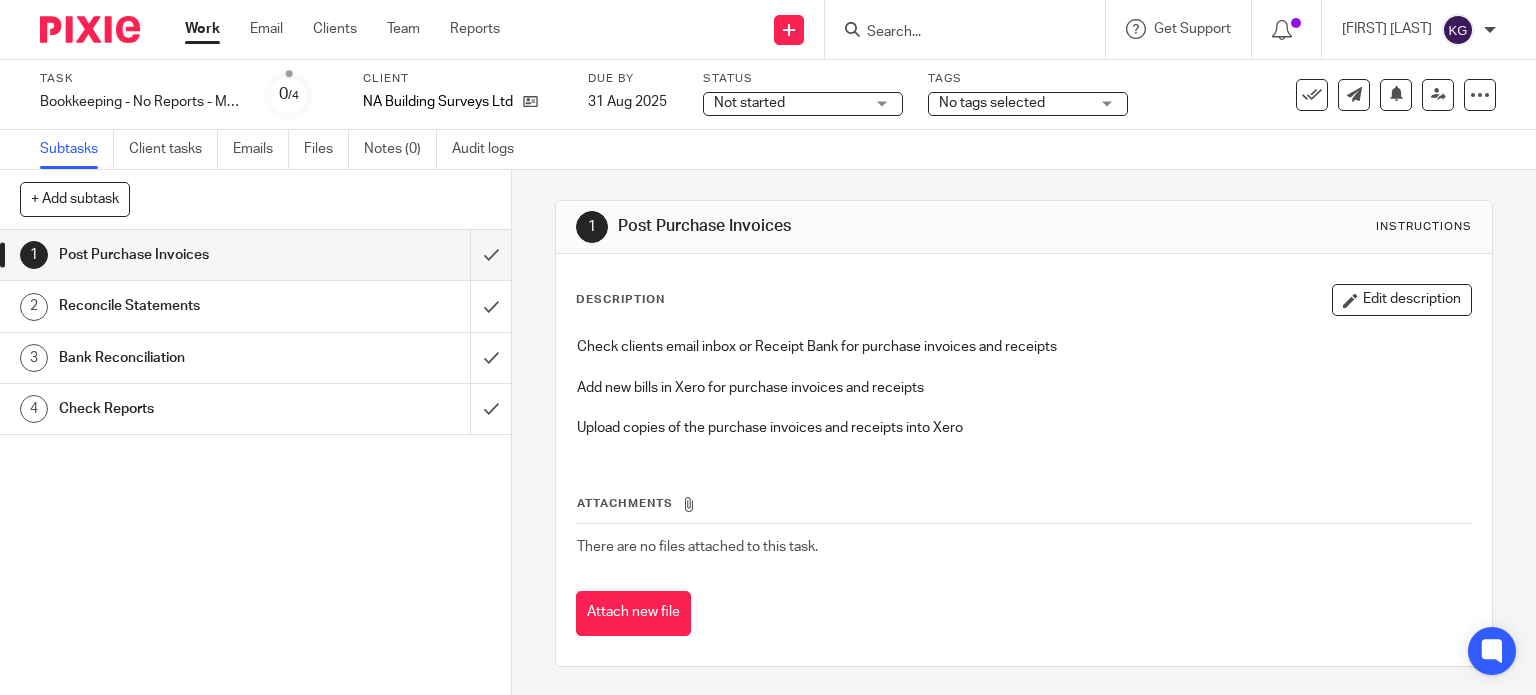 scroll, scrollTop: 0, scrollLeft: 0, axis: both 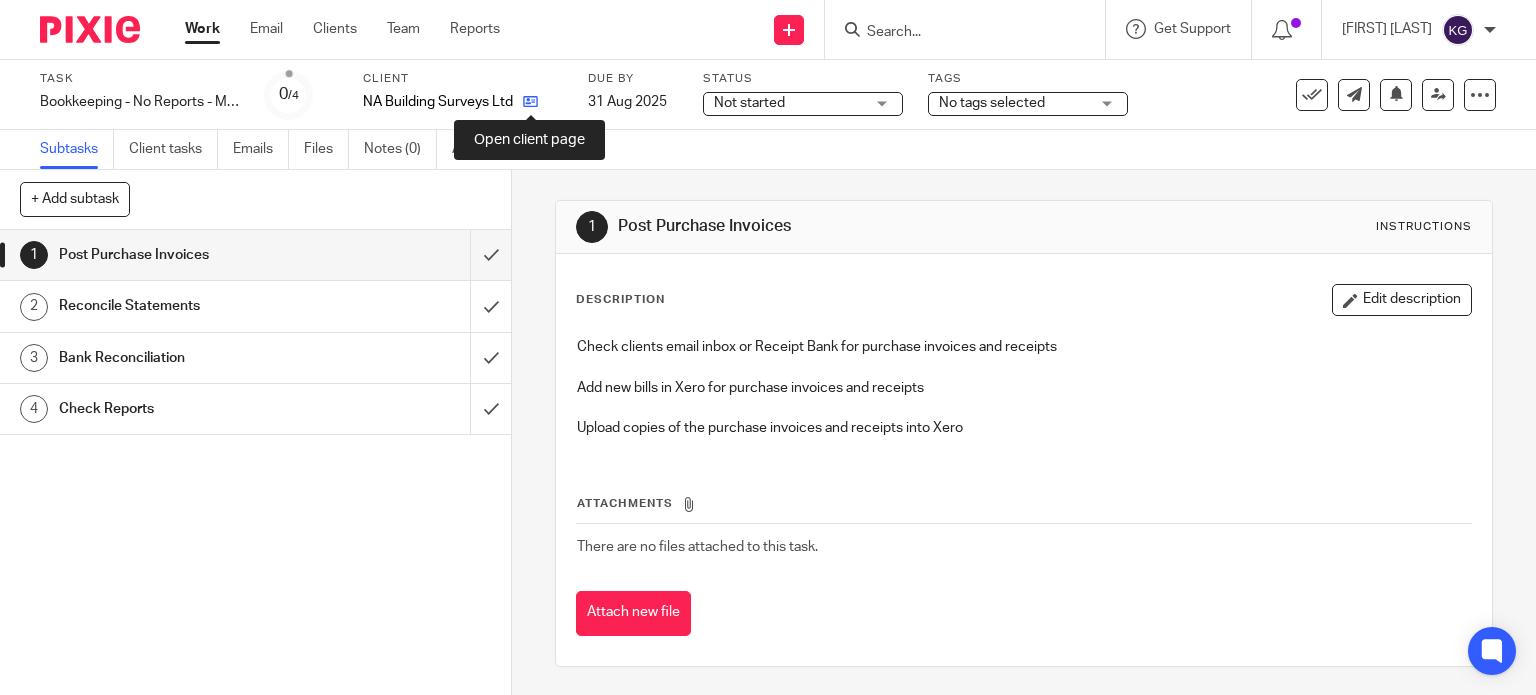 click at bounding box center (530, 101) 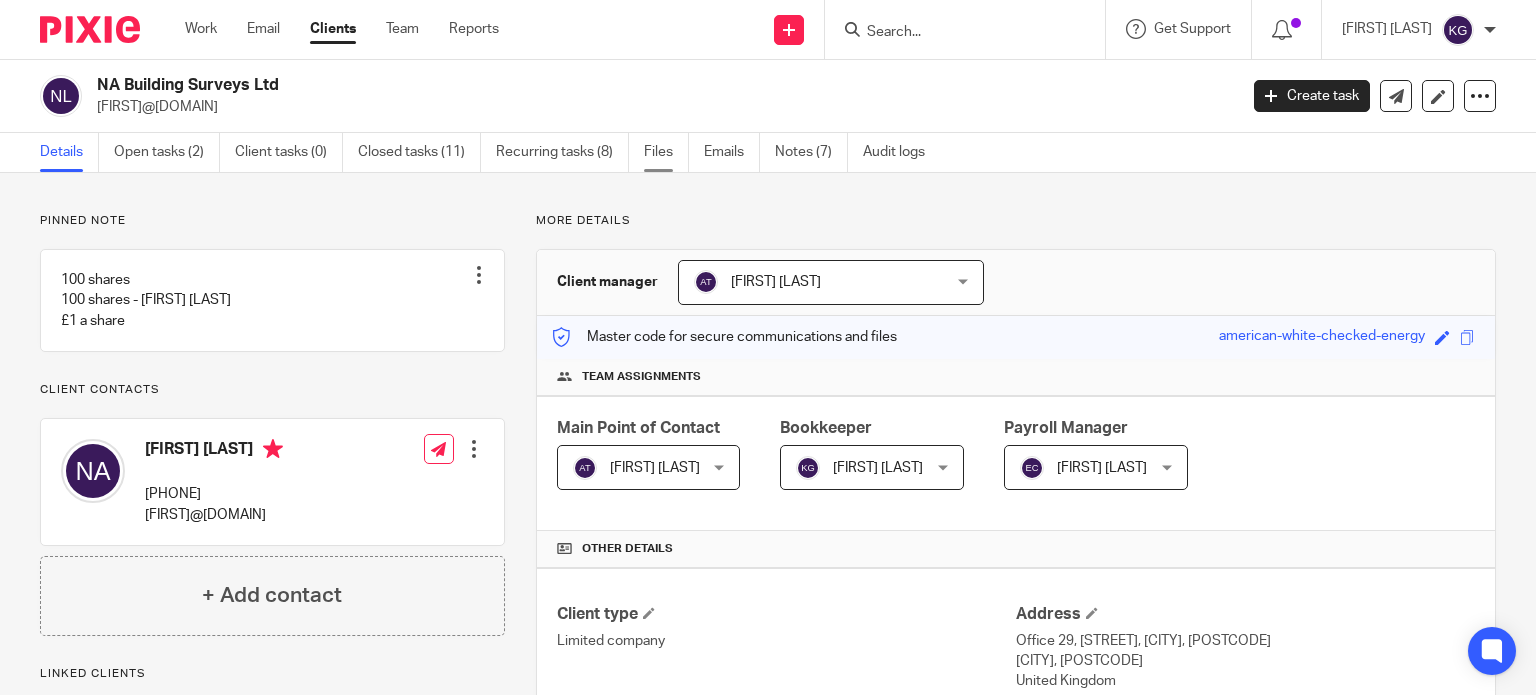 scroll, scrollTop: 0, scrollLeft: 0, axis: both 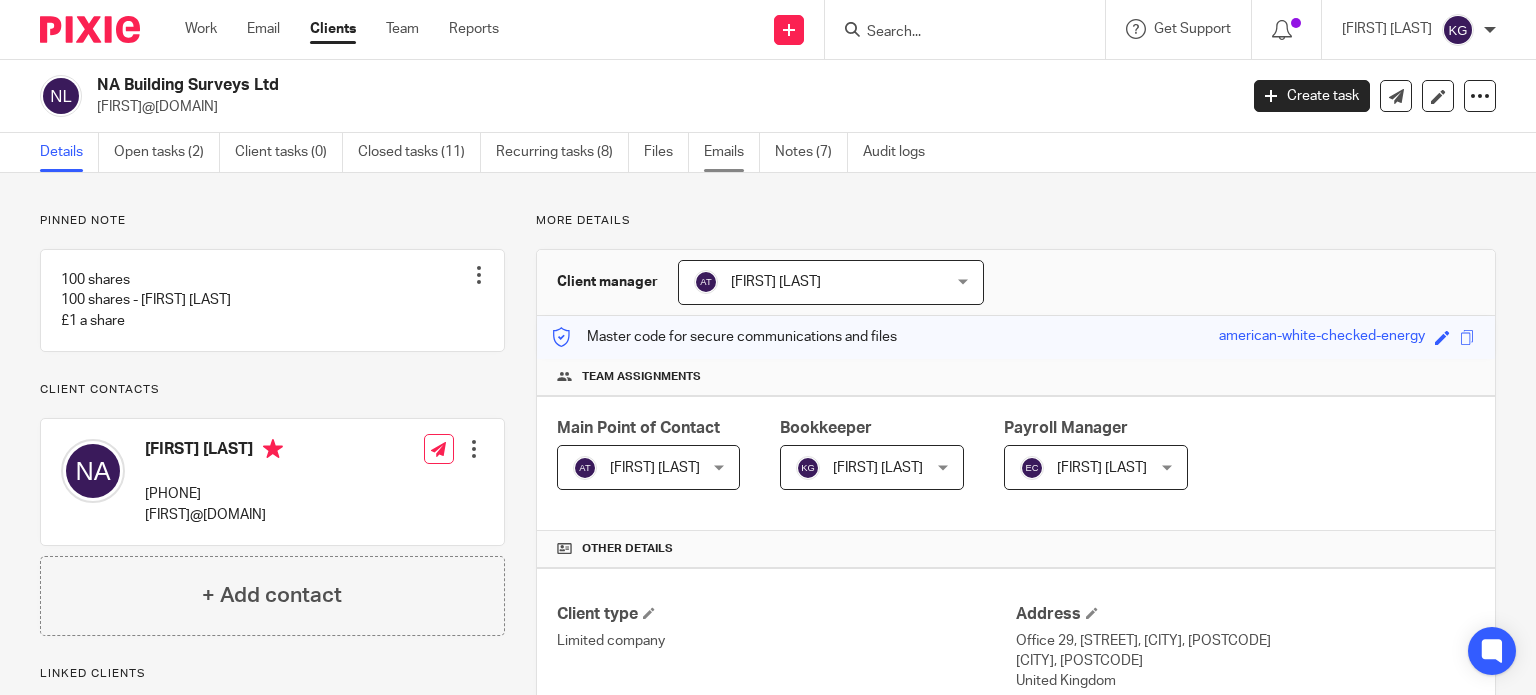 click on "Emails" at bounding box center (732, 152) 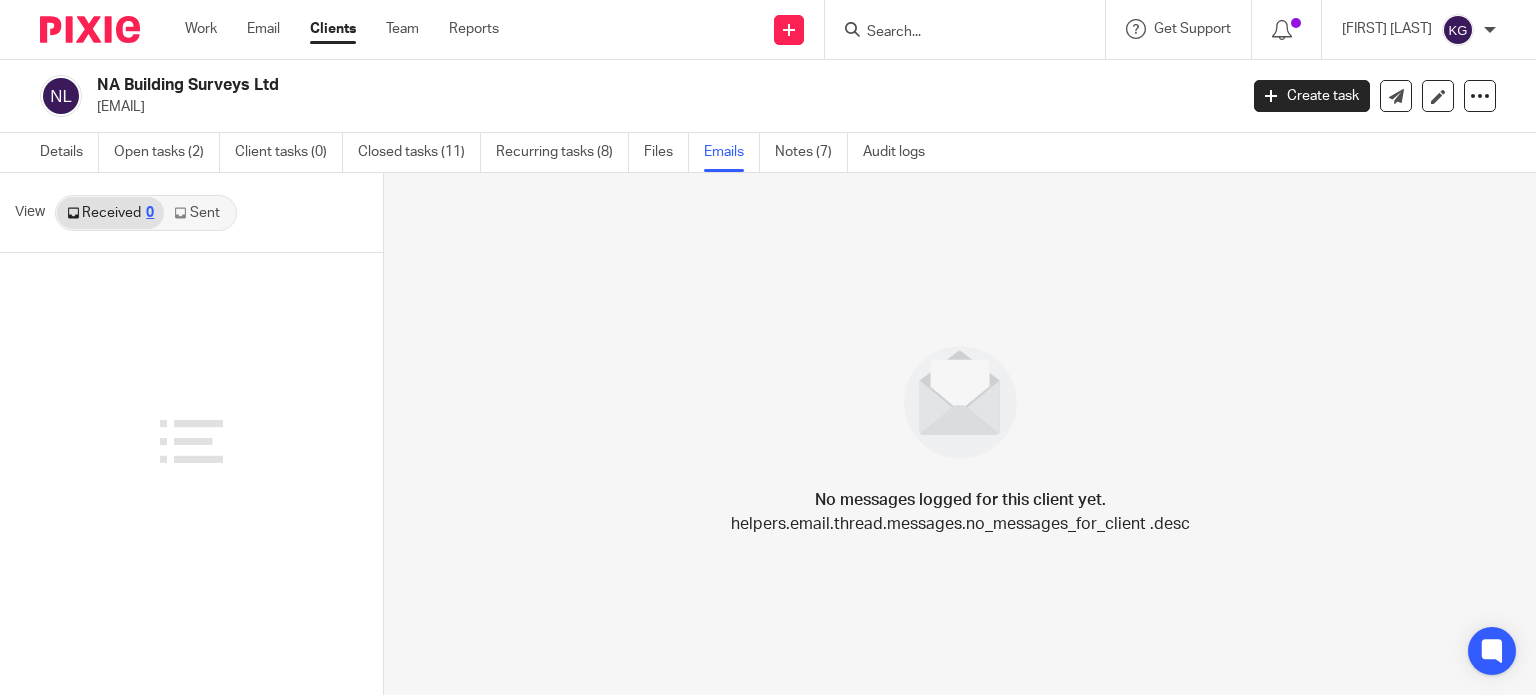 scroll, scrollTop: 0, scrollLeft: 0, axis: both 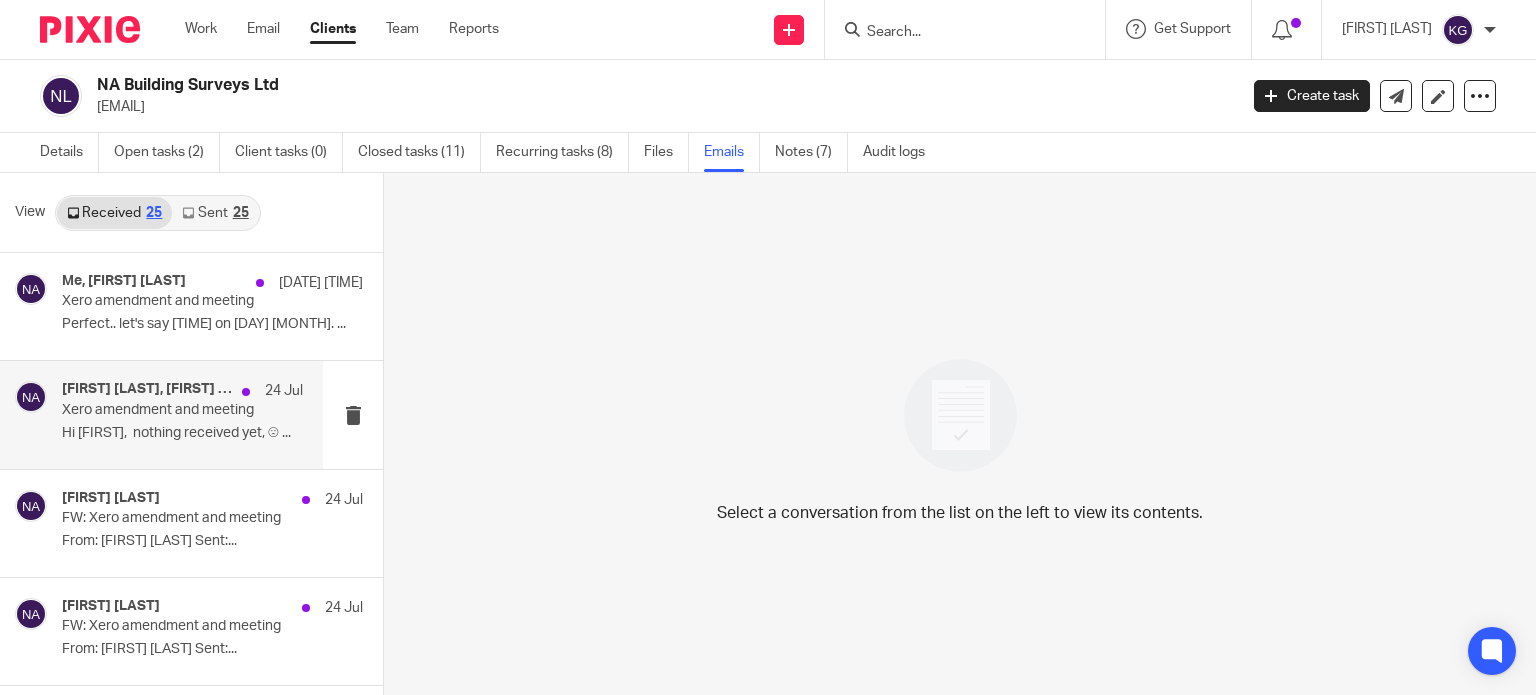 click on "Xero amendment and meeting" at bounding box center (158, 410) 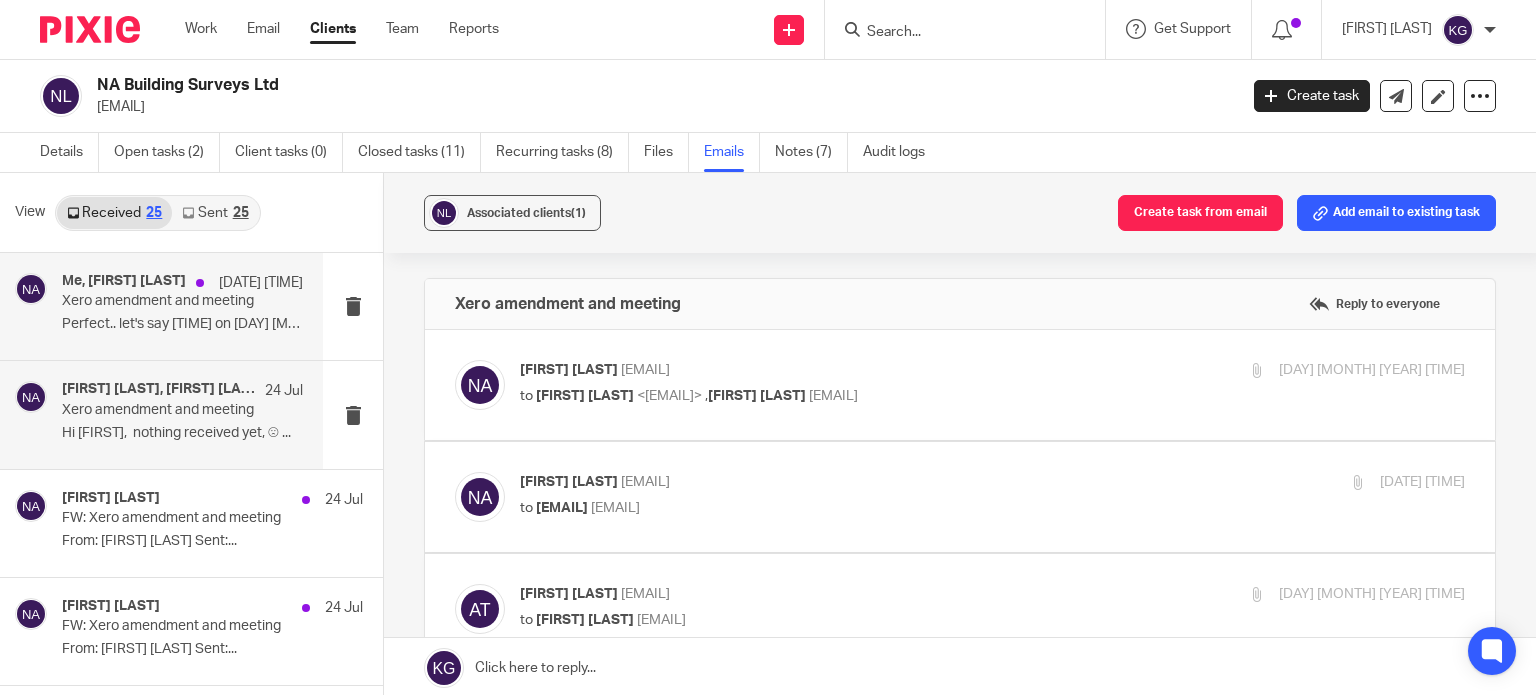 scroll, scrollTop: 0, scrollLeft: 0, axis: both 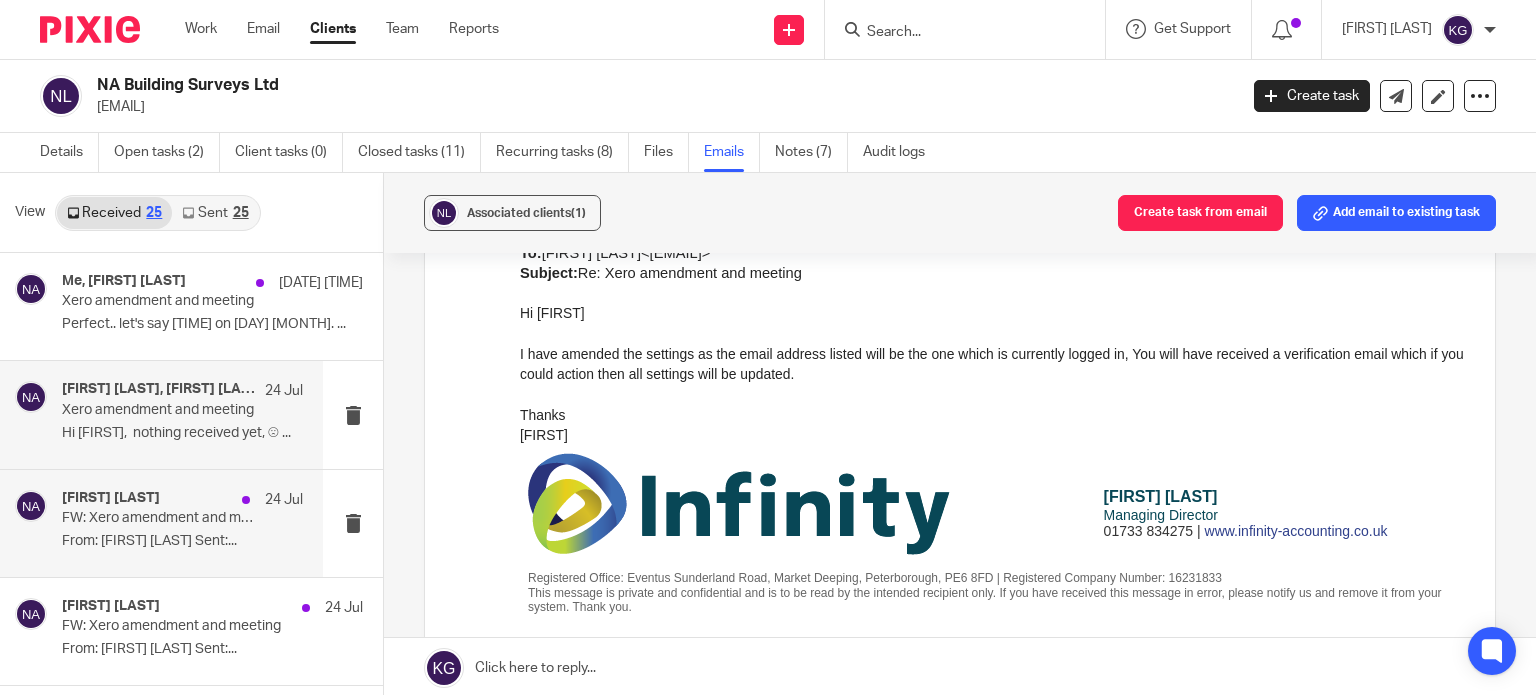 click on "FW: Xero amendment and meeting" at bounding box center [158, 518] 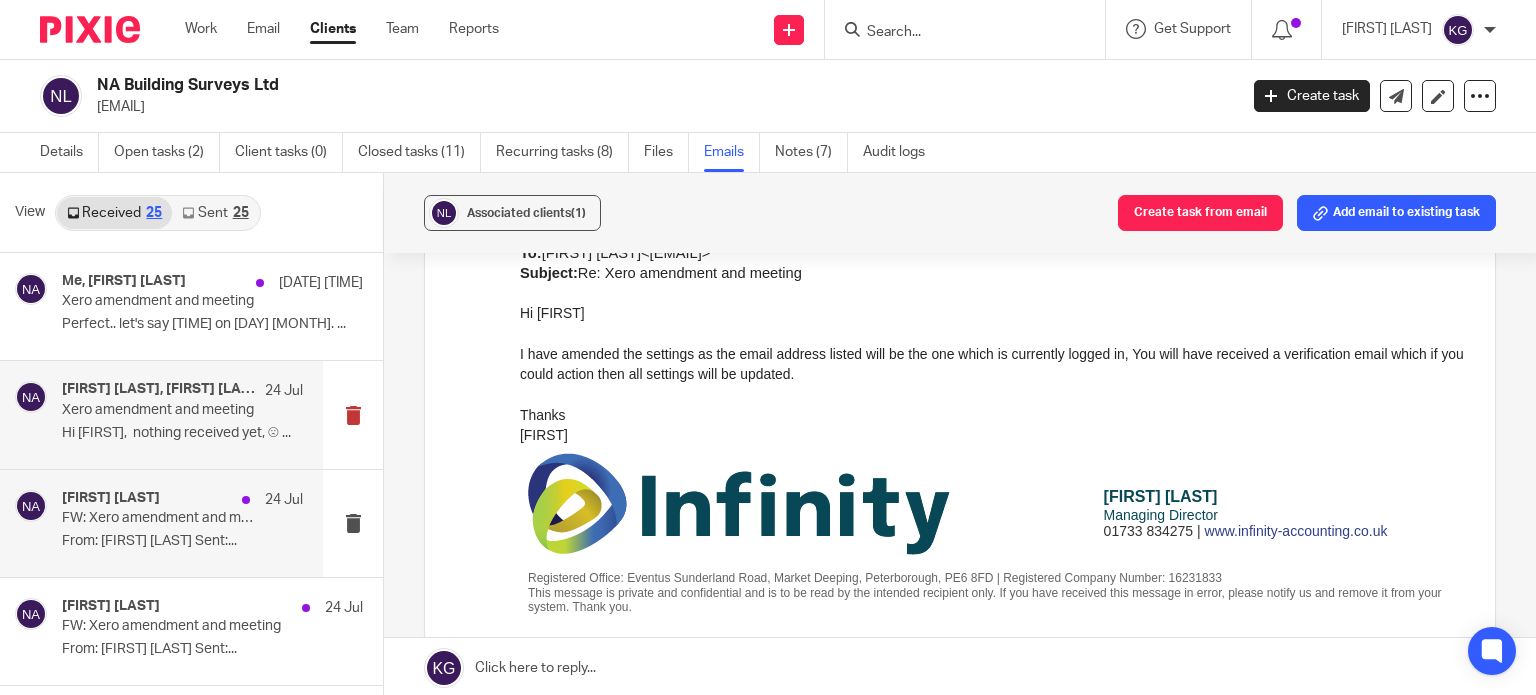 scroll, scrollTop: 0, scrollLeft: 0, axis: both 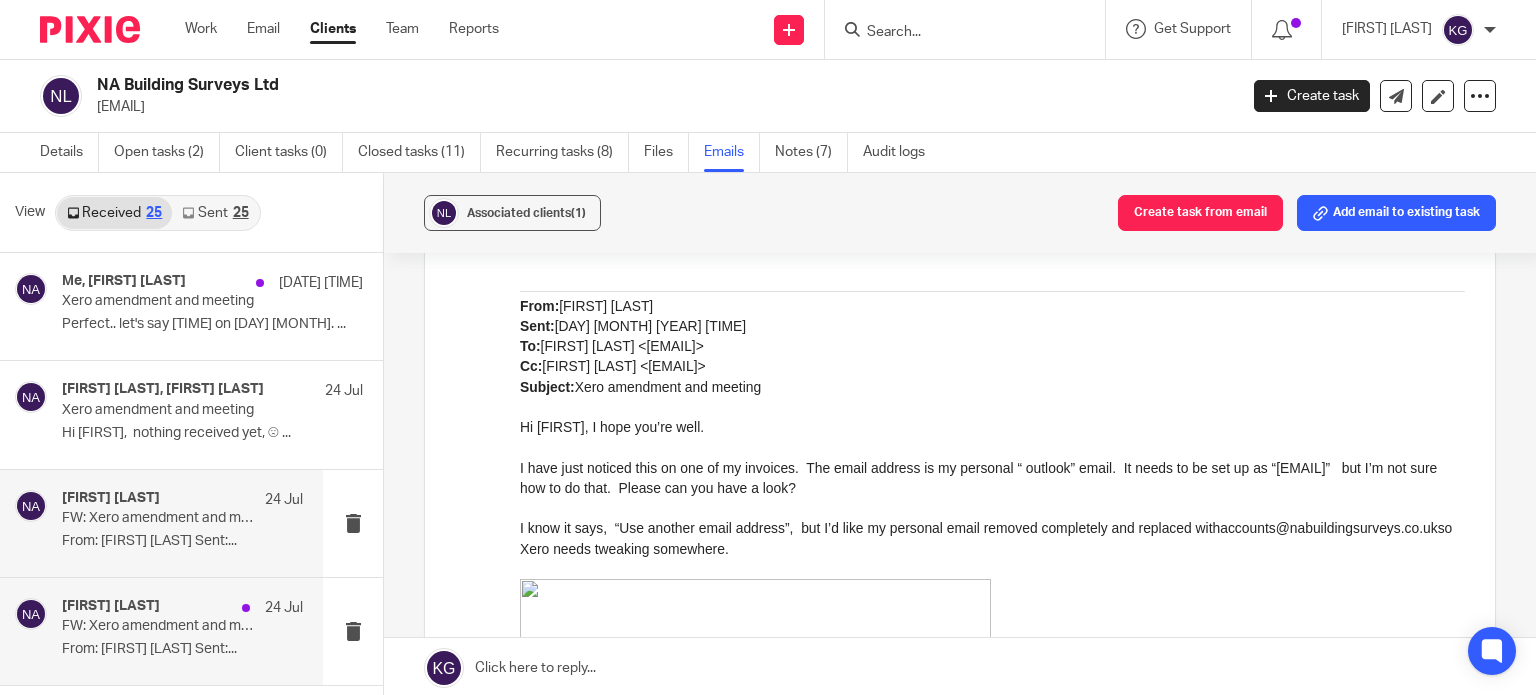 click on "FW: Xero amendment and meeting" at bounding box center [158, 626] 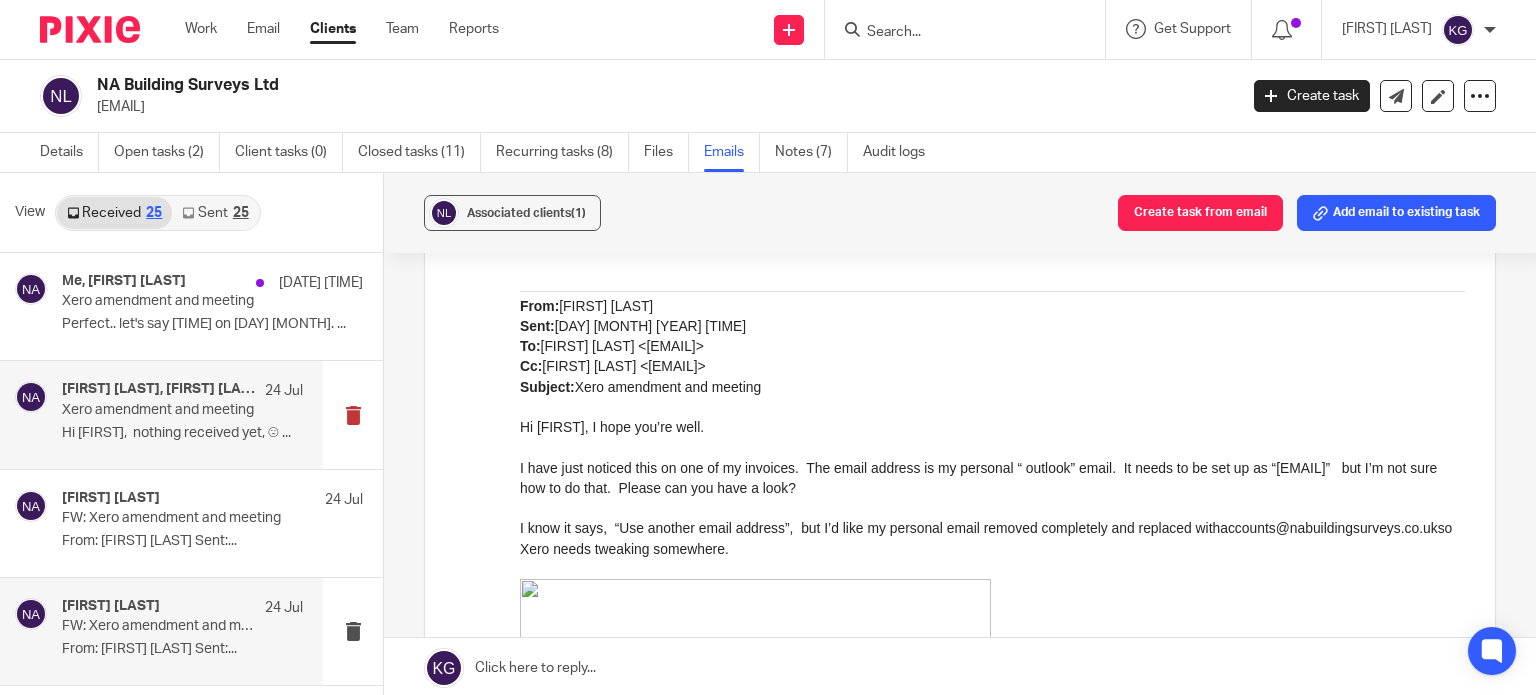 scroll, scrollTop: 0, scrollLeft: 0, axis: both 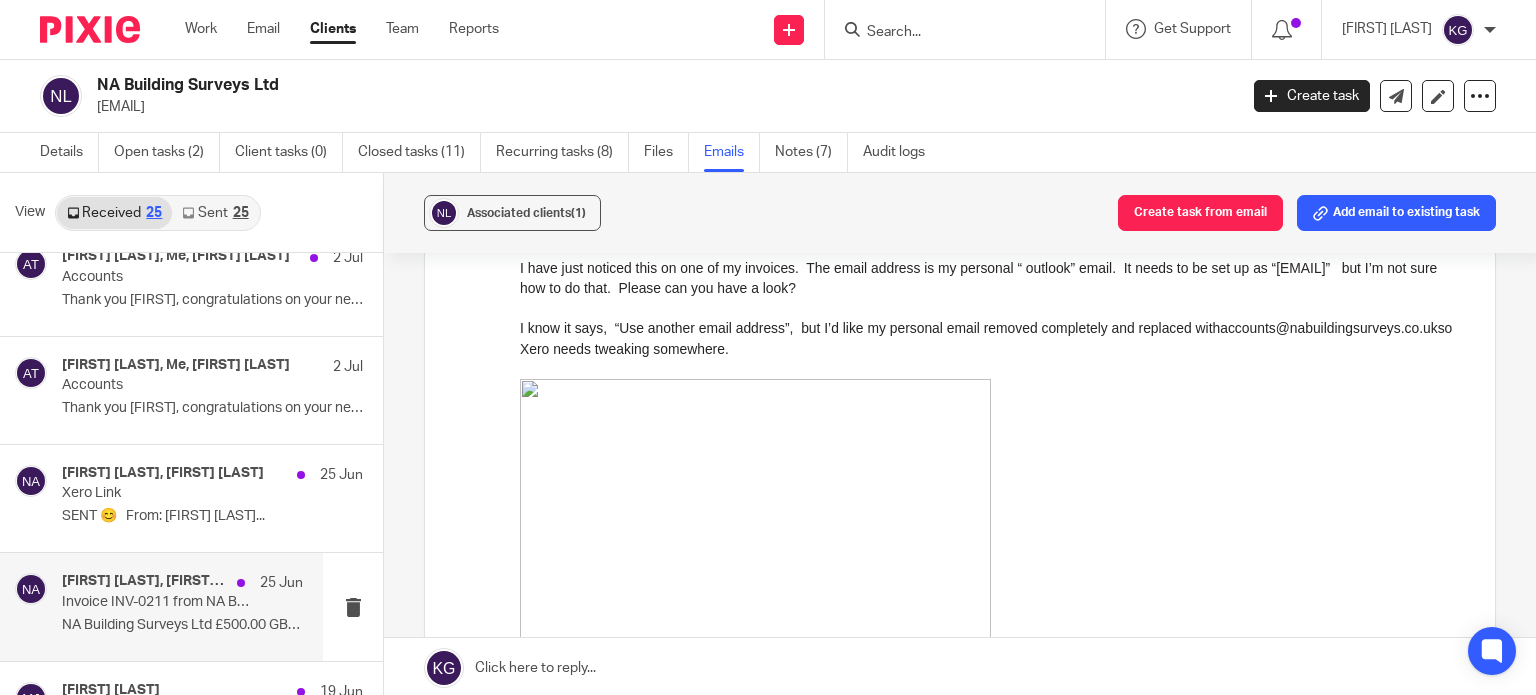 click on "Invoice INV-0211 from NA Building Surveys Ltd for J Doe" at bounding box center [158, 602] 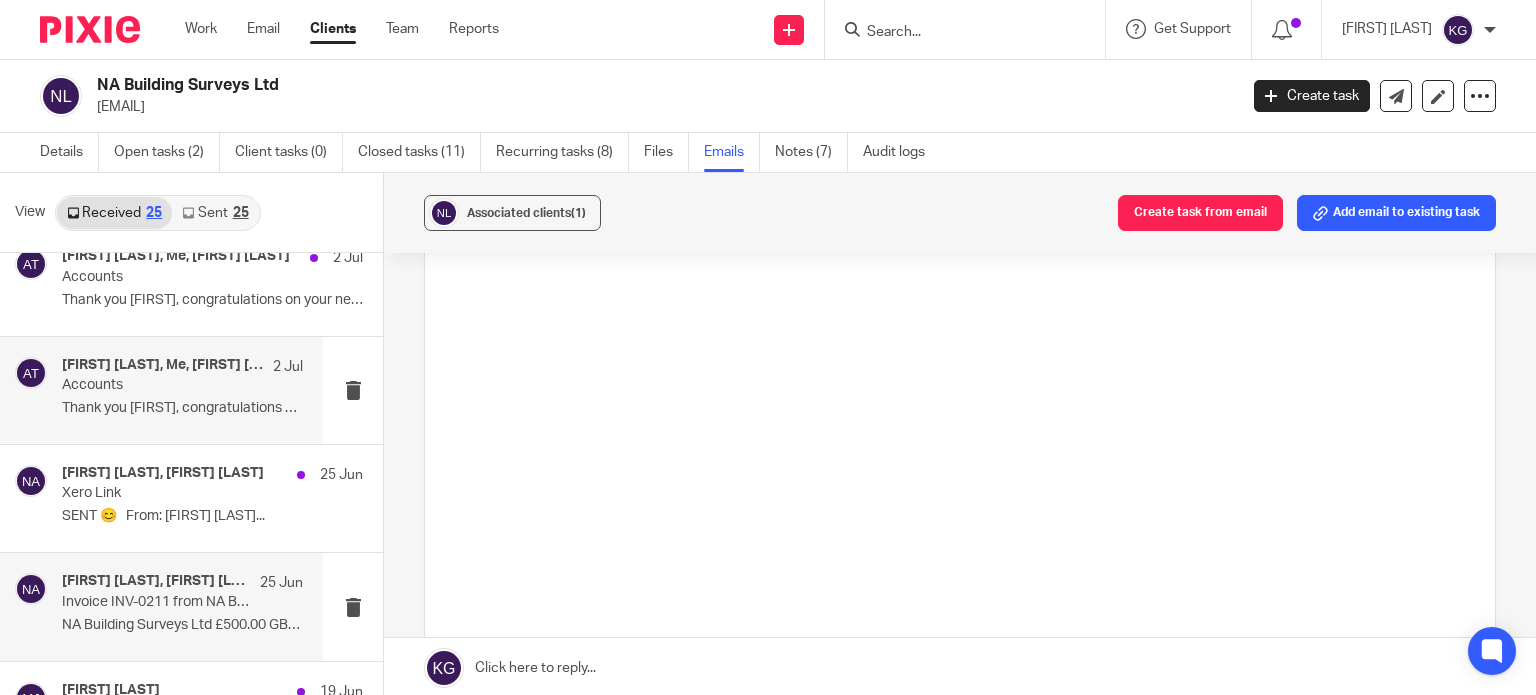 scroll, scrollTop: 0, scrollLeft: 0, axis: both 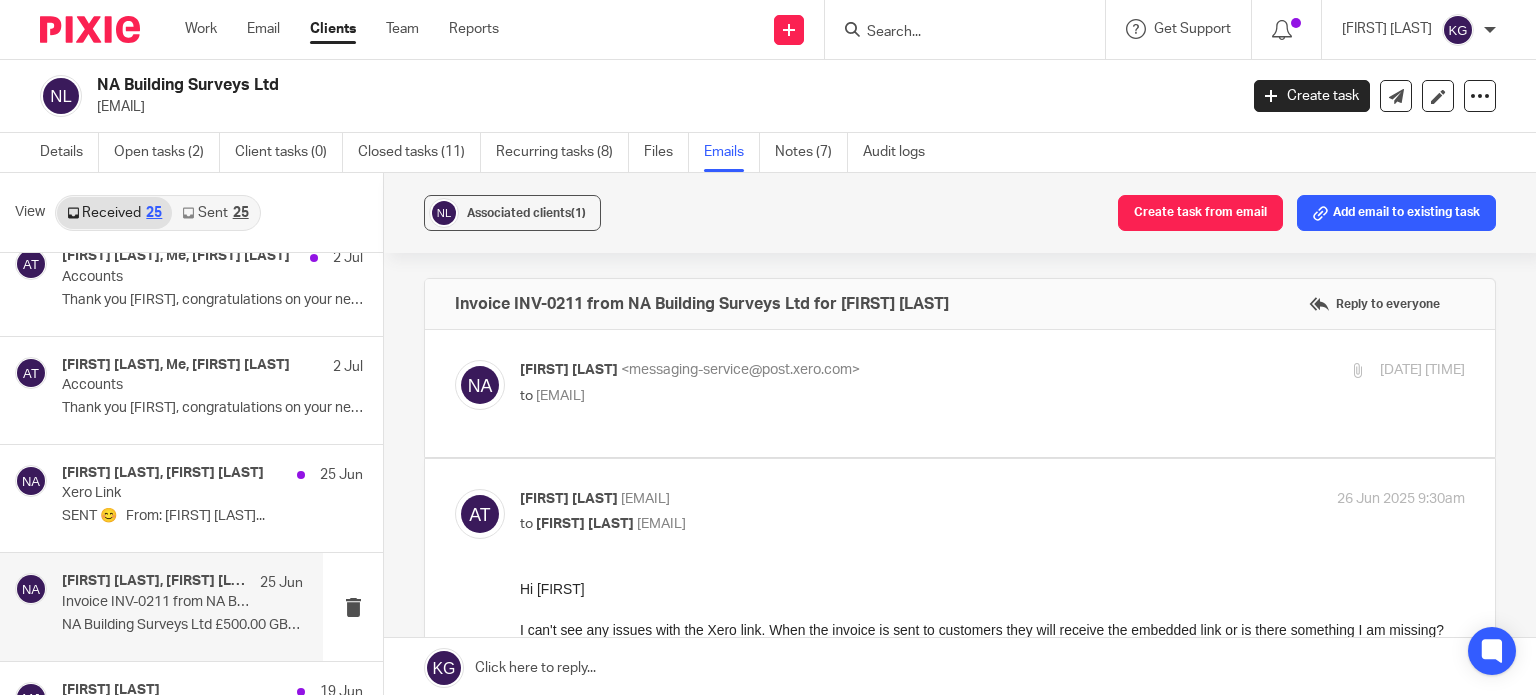 click on "Neil Aylin
<messaging-service@post.xero.com>   to     <aimee@infinity-accounting.co.uk>" at bounding box center (835, 383) 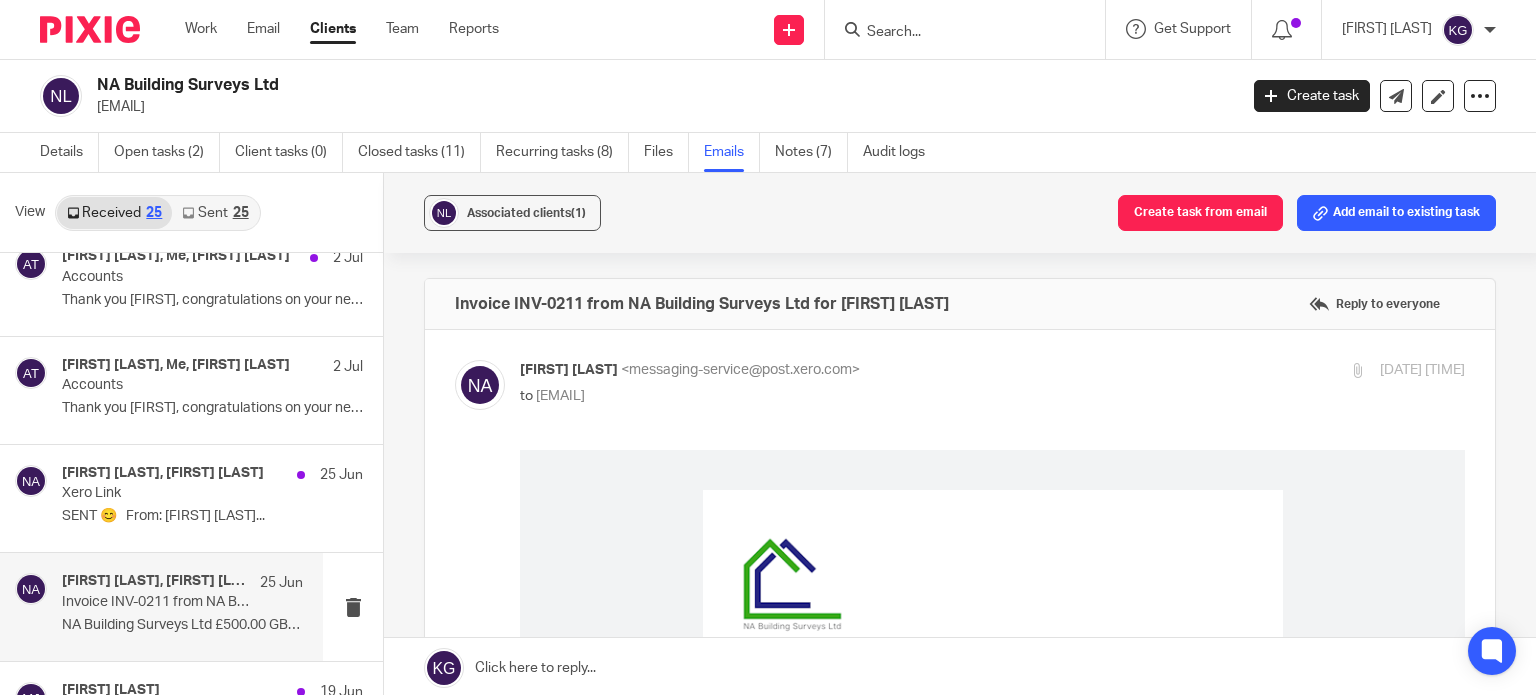scroll, scrollTop: 0, scrollLeft: 0, axis: both 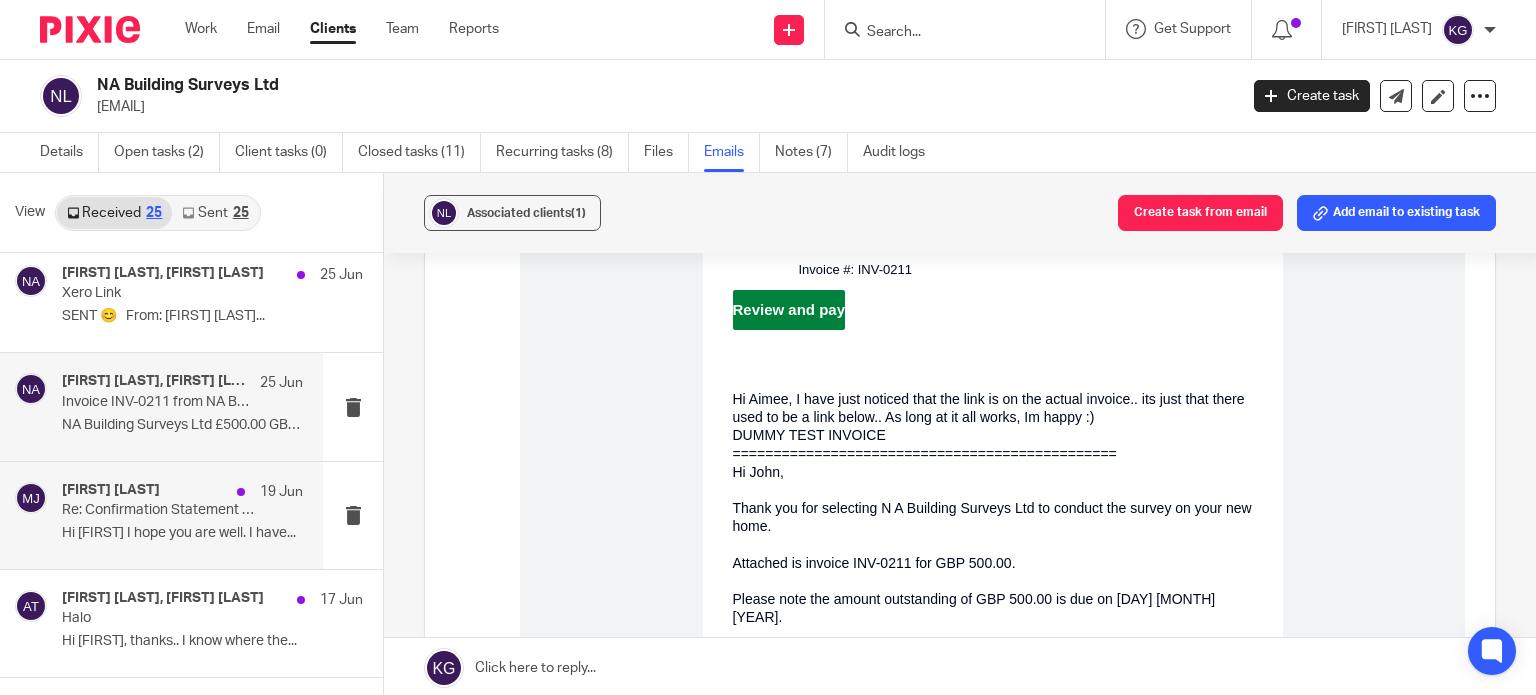 click on "Melissa Jones
19 Jun   Re: Confirmation Statement - Haveswater Development LTD   Hi Neil     I hope you are well.     I have..." at bounding box center (182, 515) 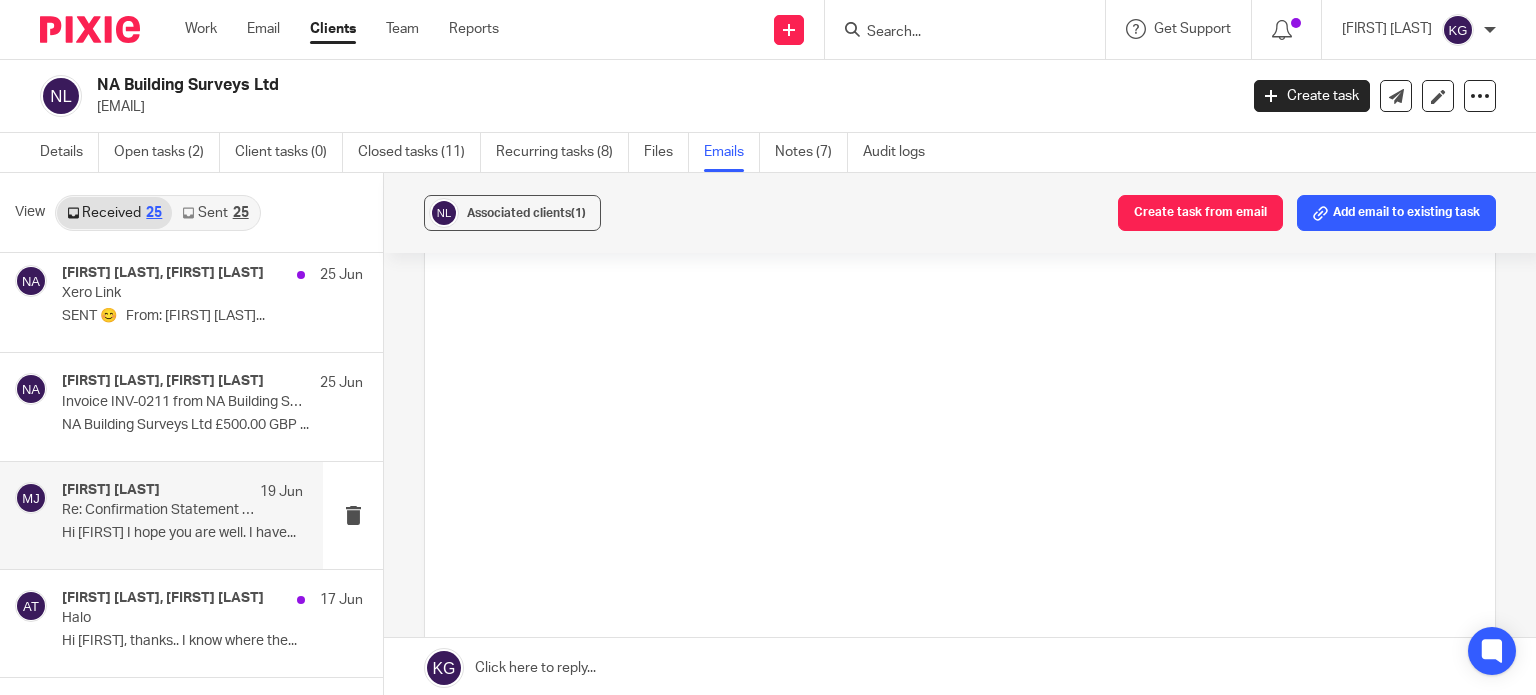 scroll, scrollTop: 0, scrollLeft: 0, axis: both 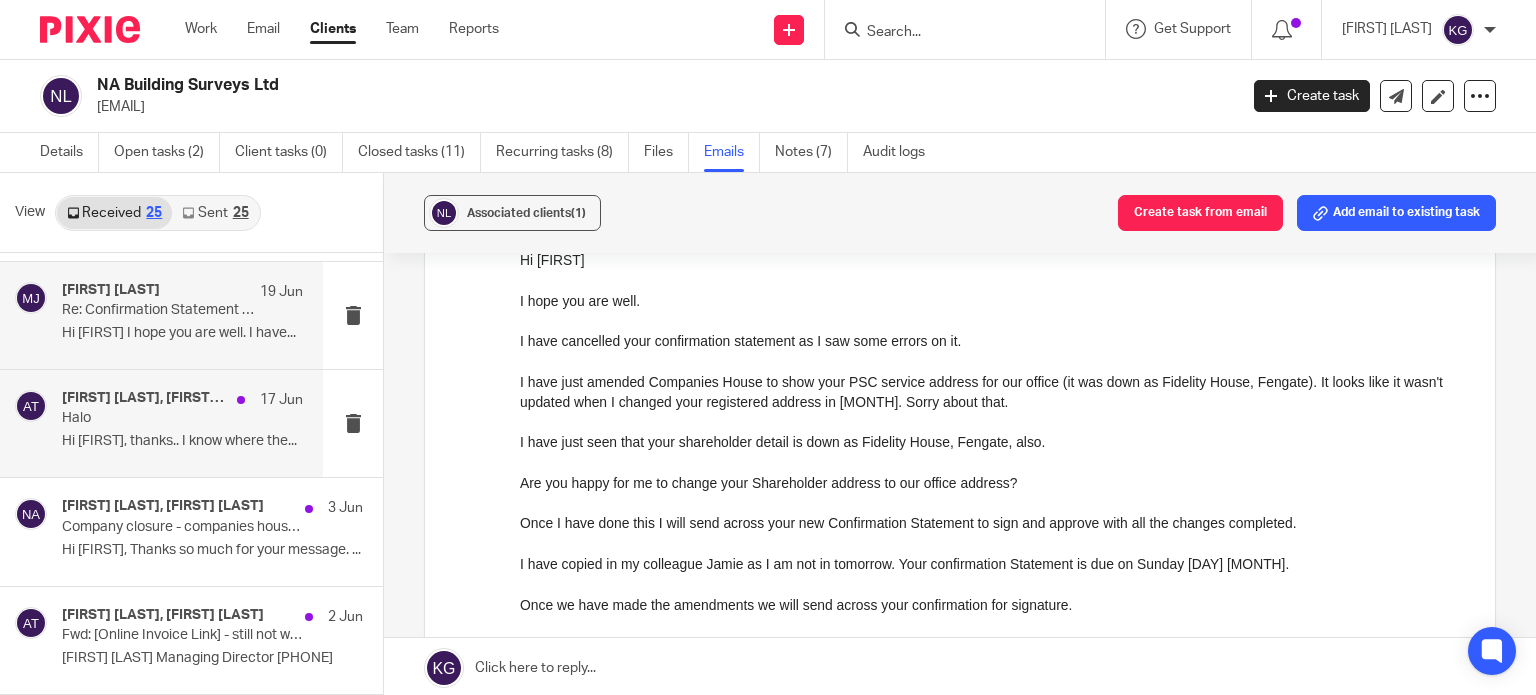 click on "Hi Aimee,  thanks.. I know where the..." at bounding box center (182, 441) 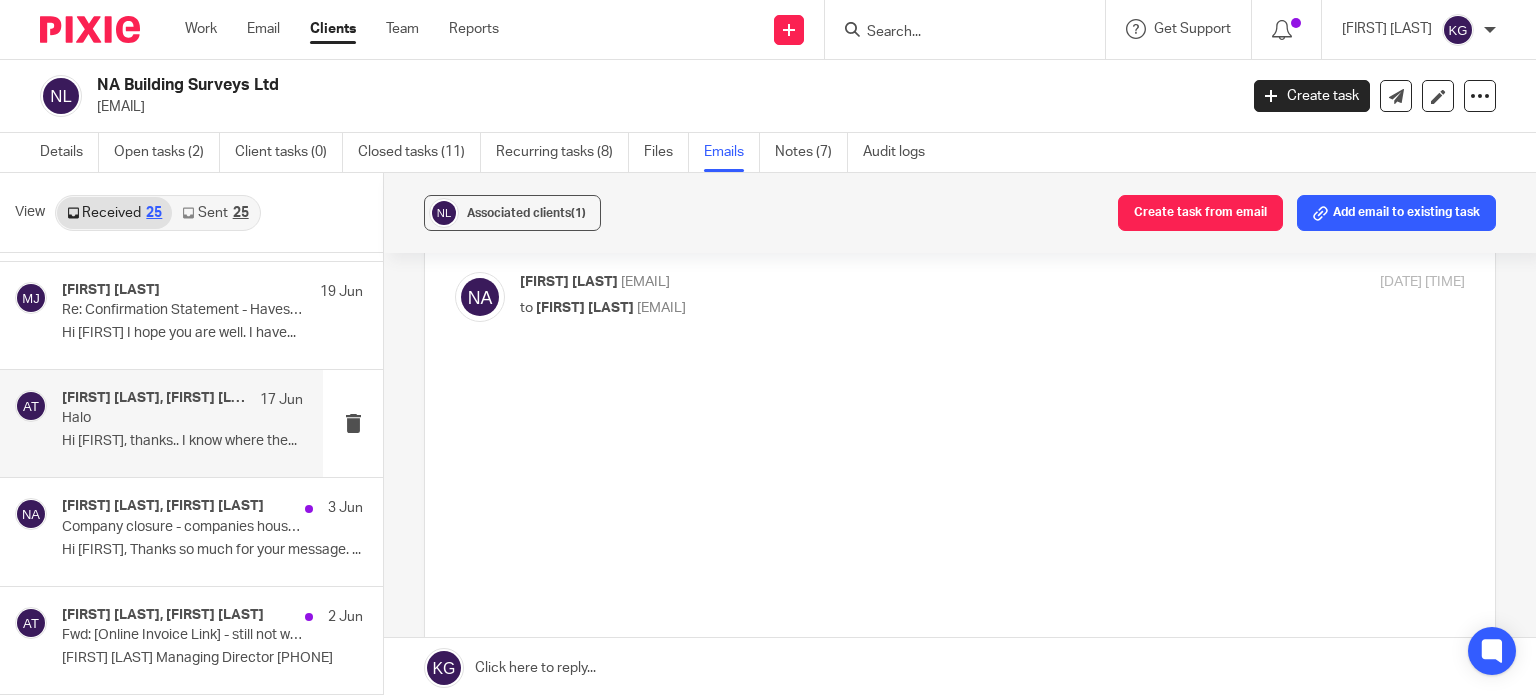 scroll, scrollTop: 0, scrollLeft: 0, axis: both 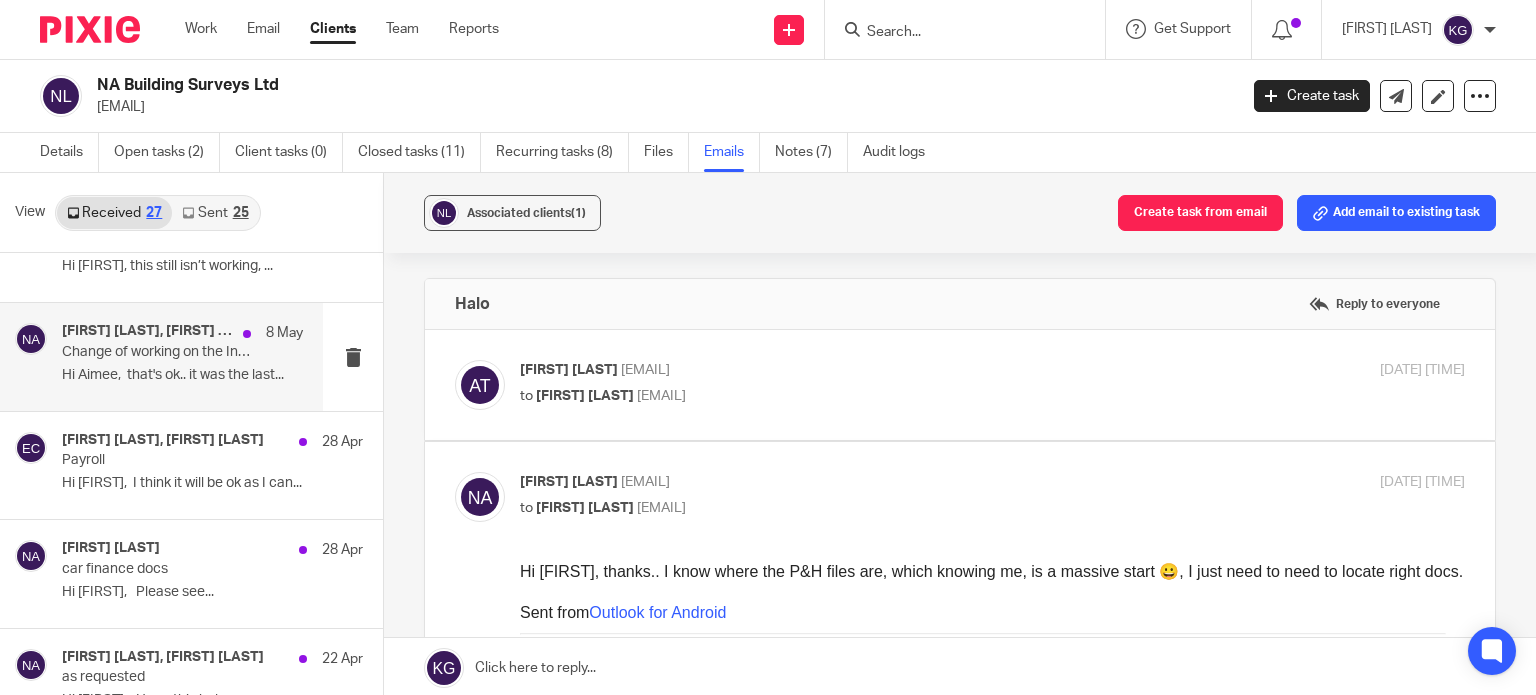 click on "Hi Aimee,  that's ok.. it was the last..." at bounding box center (182, 375) 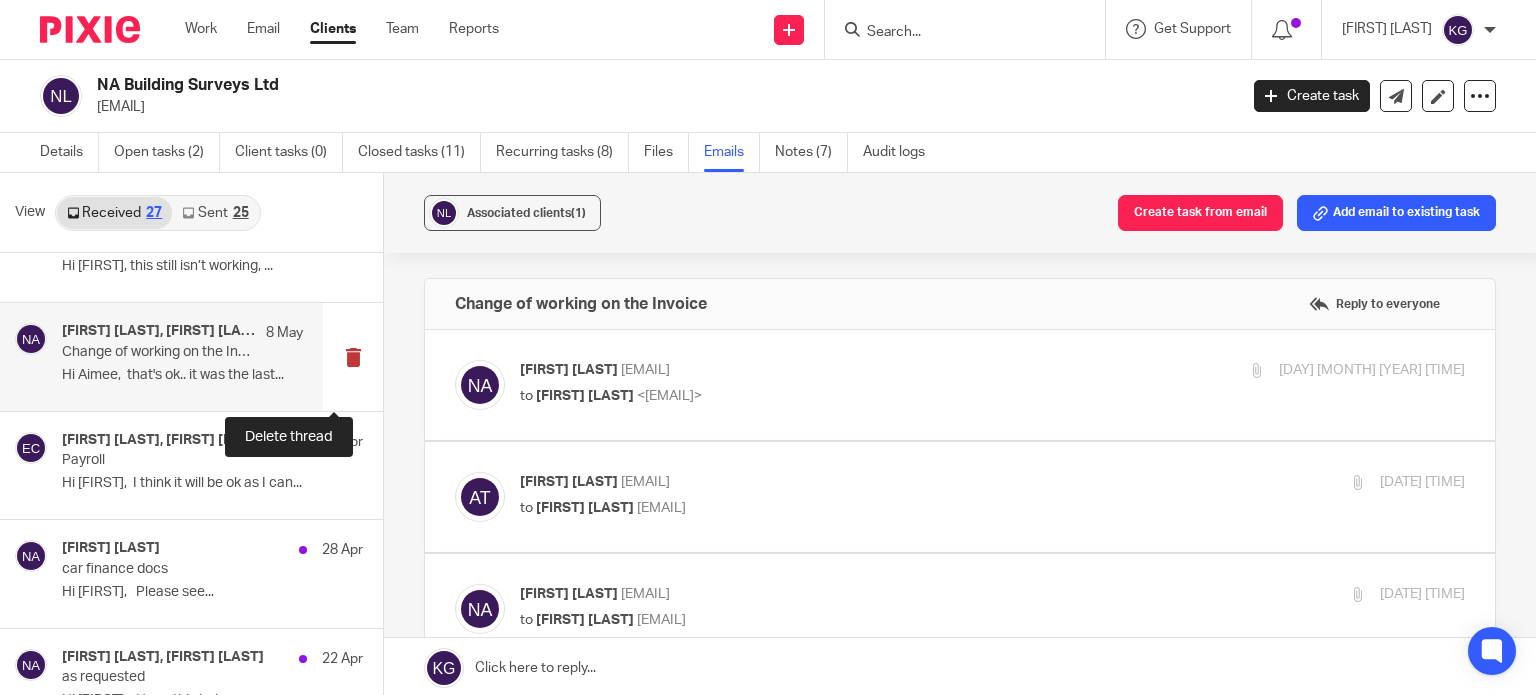 scroll, scrollTop: 0, scrollLeft: 0, axis: both 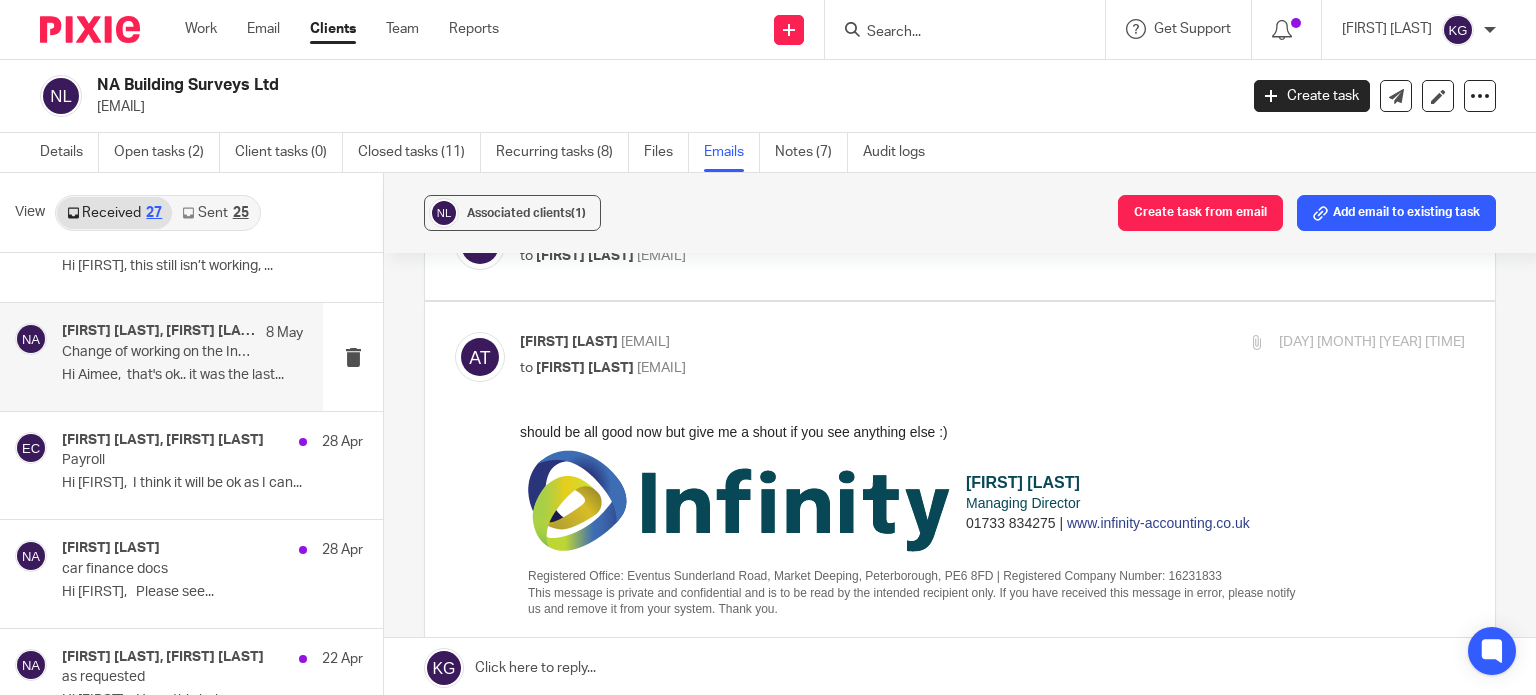 click on "Neil Aylin
<neil@nabuildingsurveys.co.uk>   to
Aimee Tamburrini
<aimee@infinity-accounting.co.uk>       8 May 2025 4:10pm
Forward
Attachments       image001 .png" at bounding box center [960, 245] 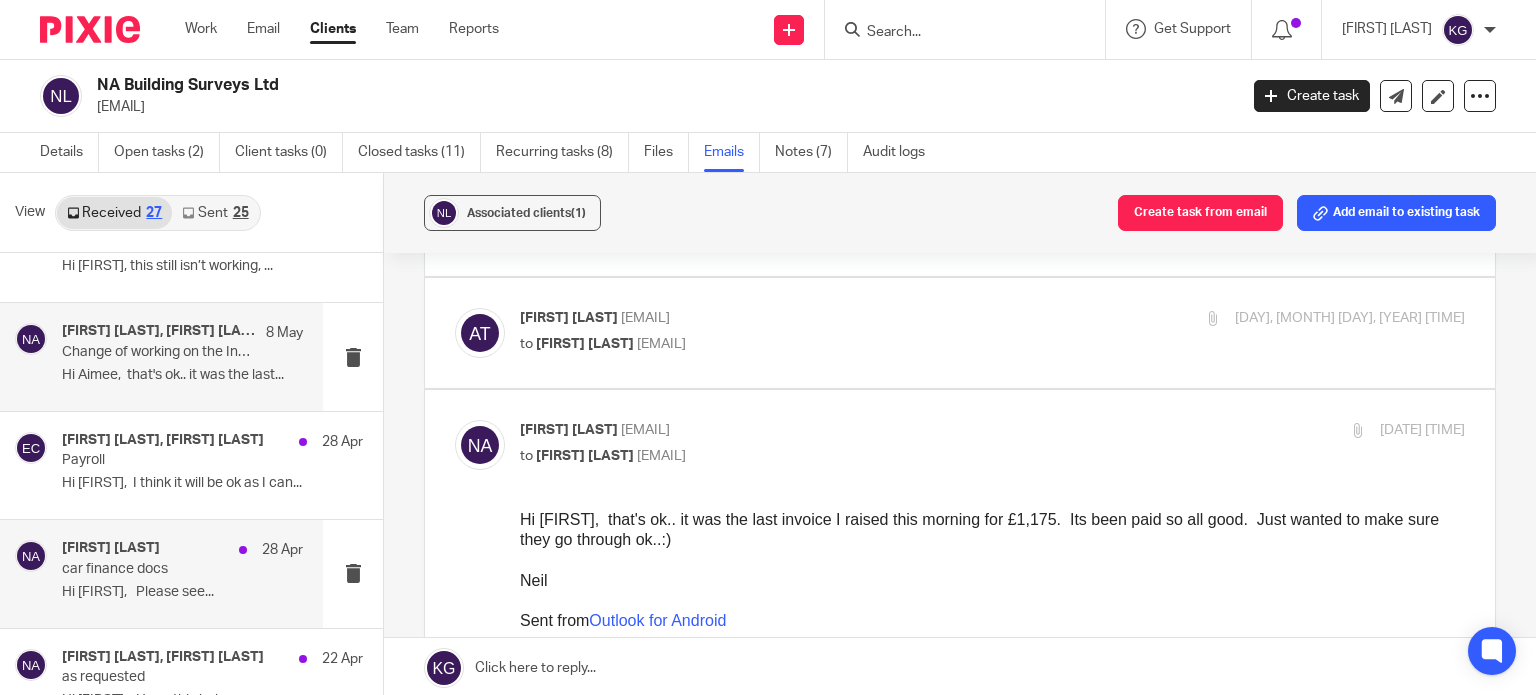 click on "Neil Aylin
28 Apr" at bounding box center [182, 550] 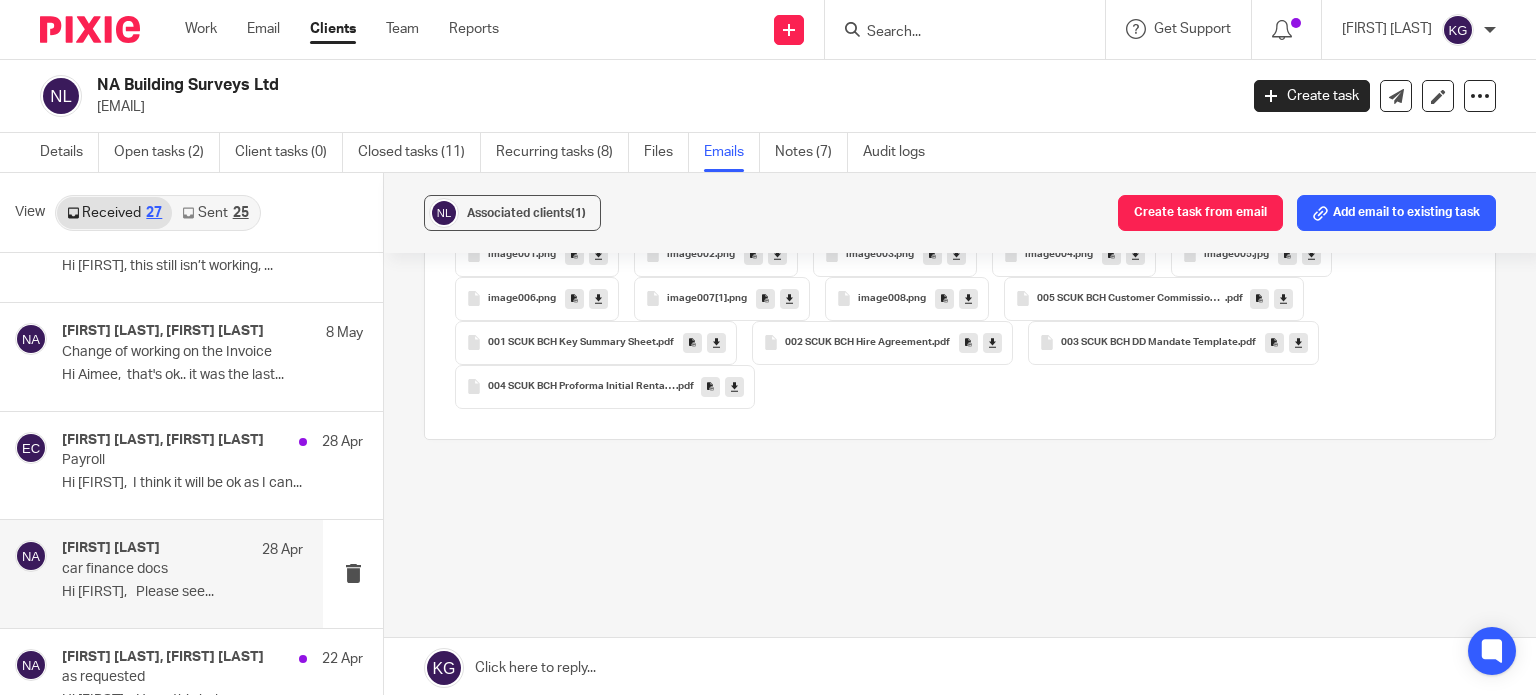 scroll, scrollTop: 3801, scrollLeft: 0, axis: vertical 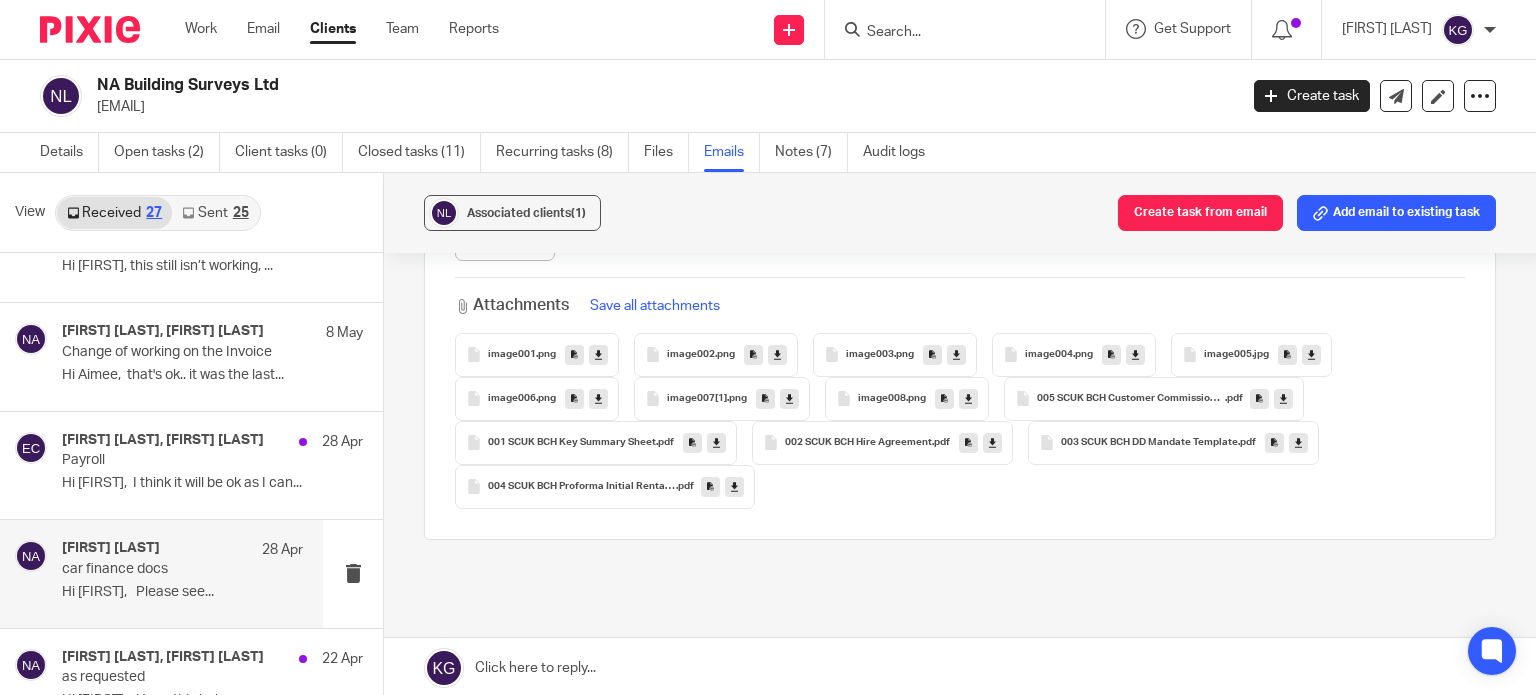 click on "003 SCUK BCH DD Mandate Template .pdf" at bounding box center (1173, 443) 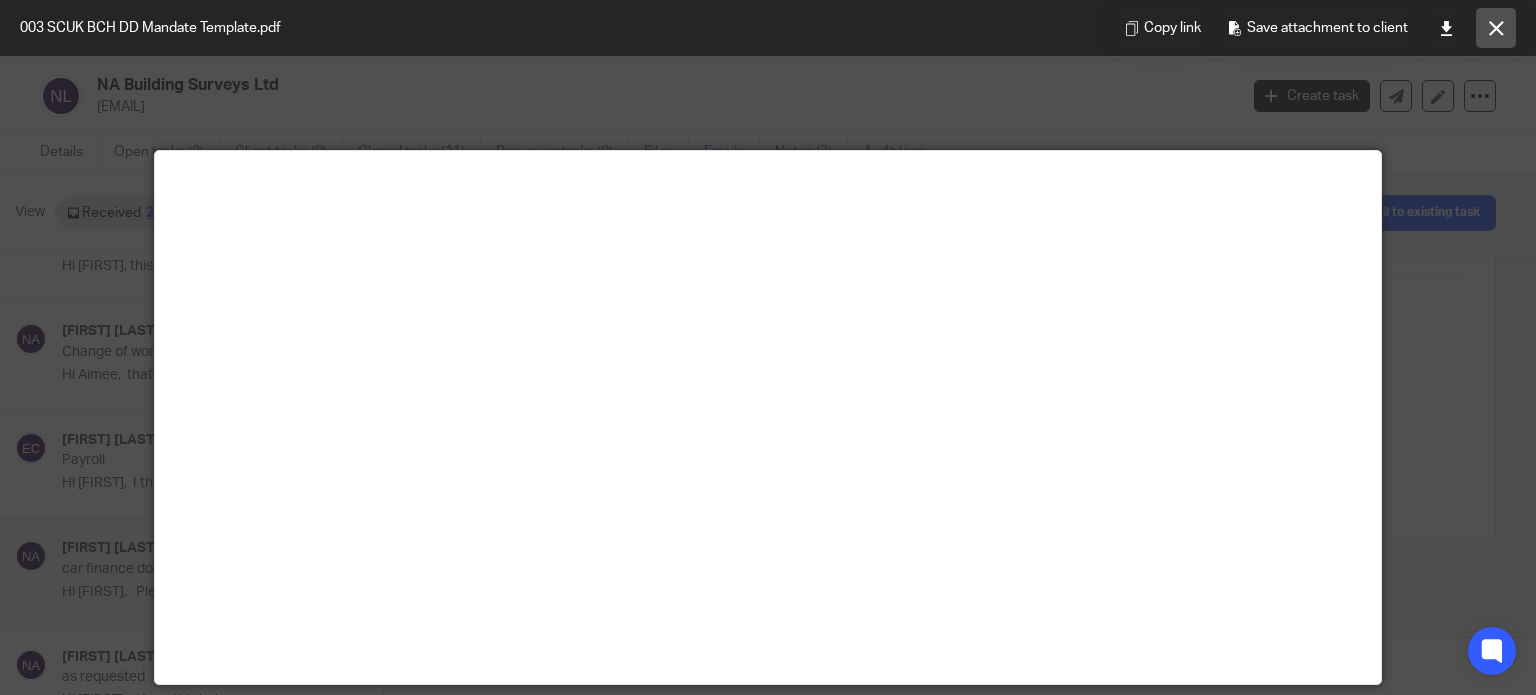 click at bounding box center [1496, 28] 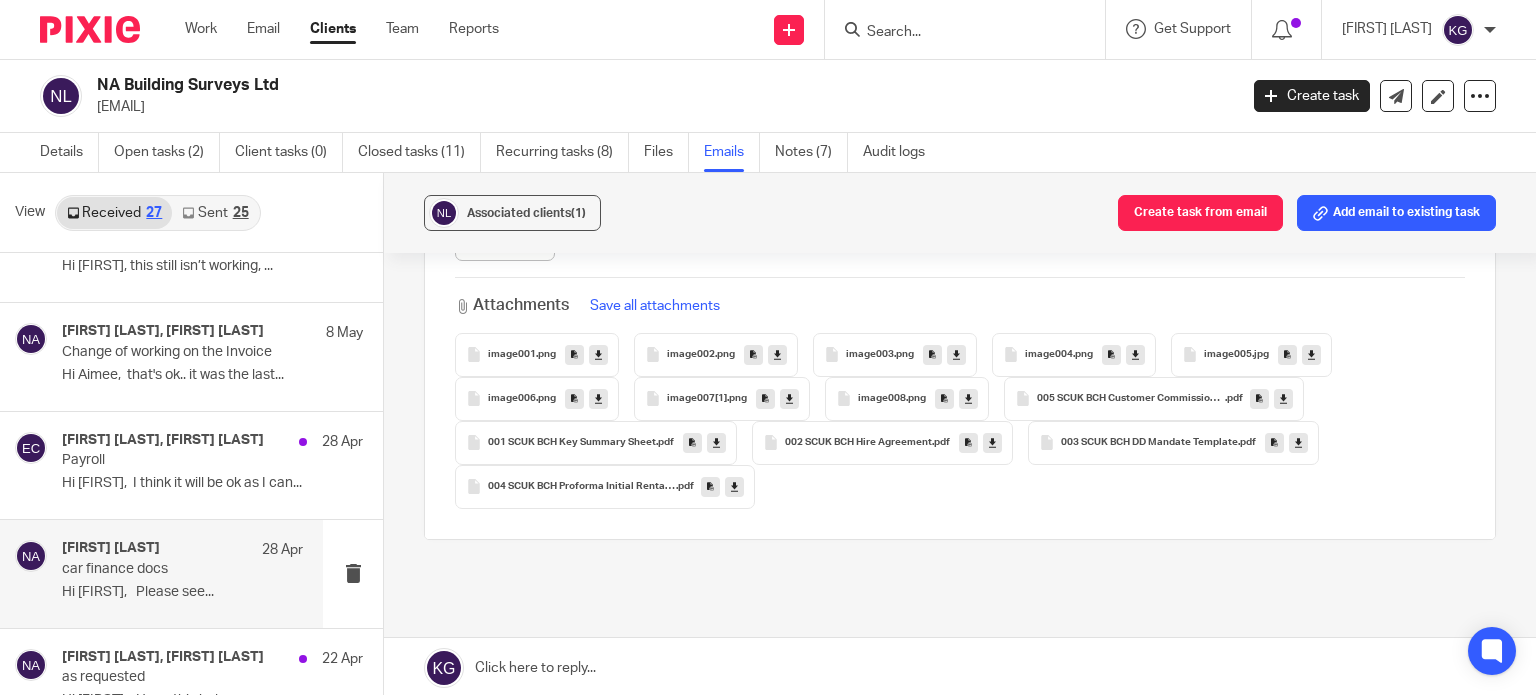click on "002 SCUK BCH Hire Agreement .pdf" at bounding box center [882, 443] 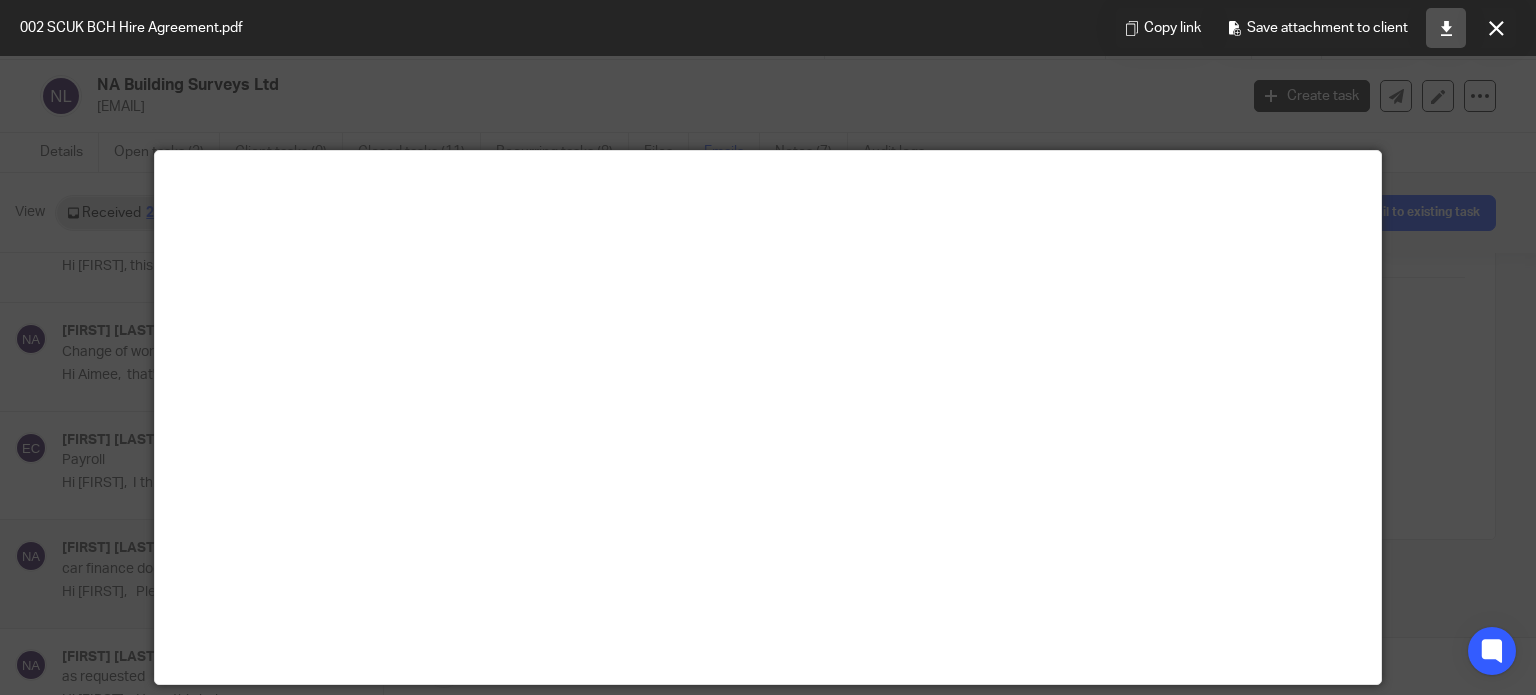 click at bounding box center (1446, 28) 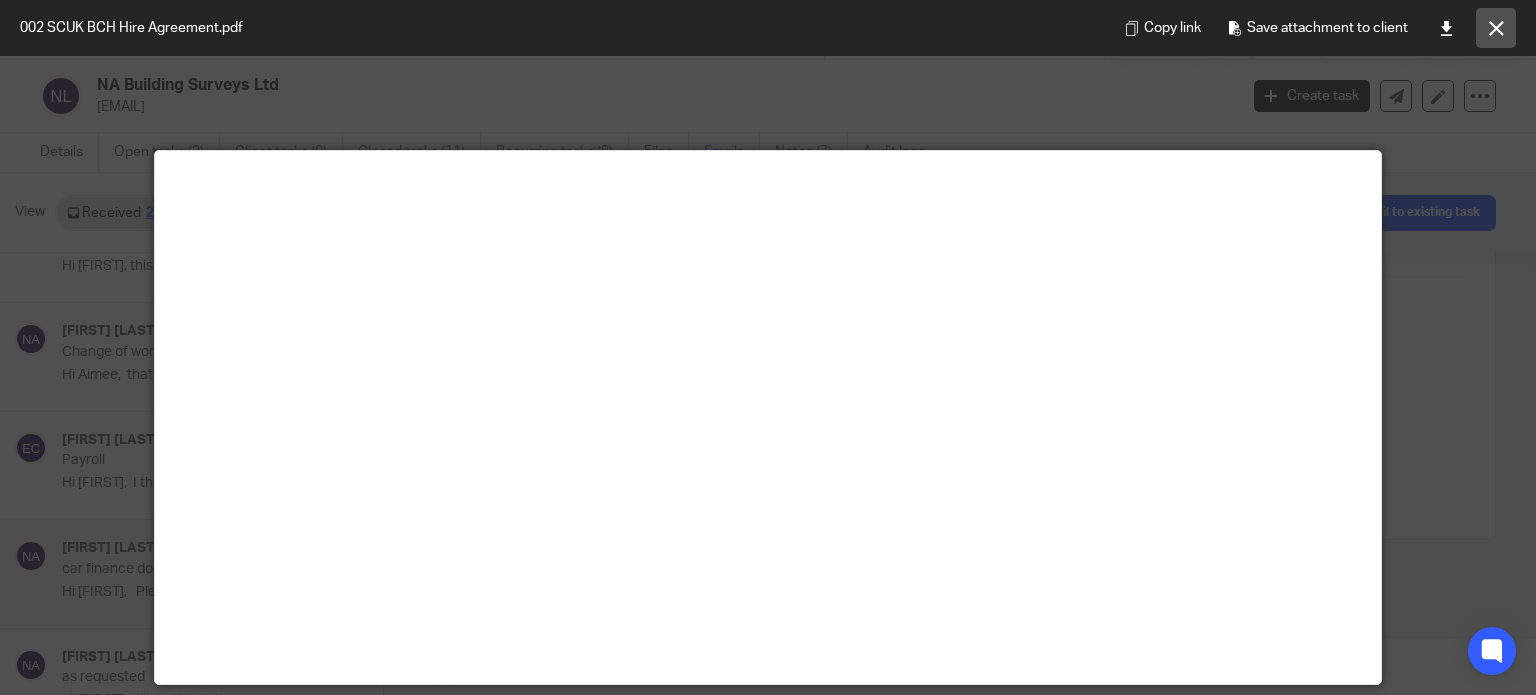 click at bounding box center (1496, 28) 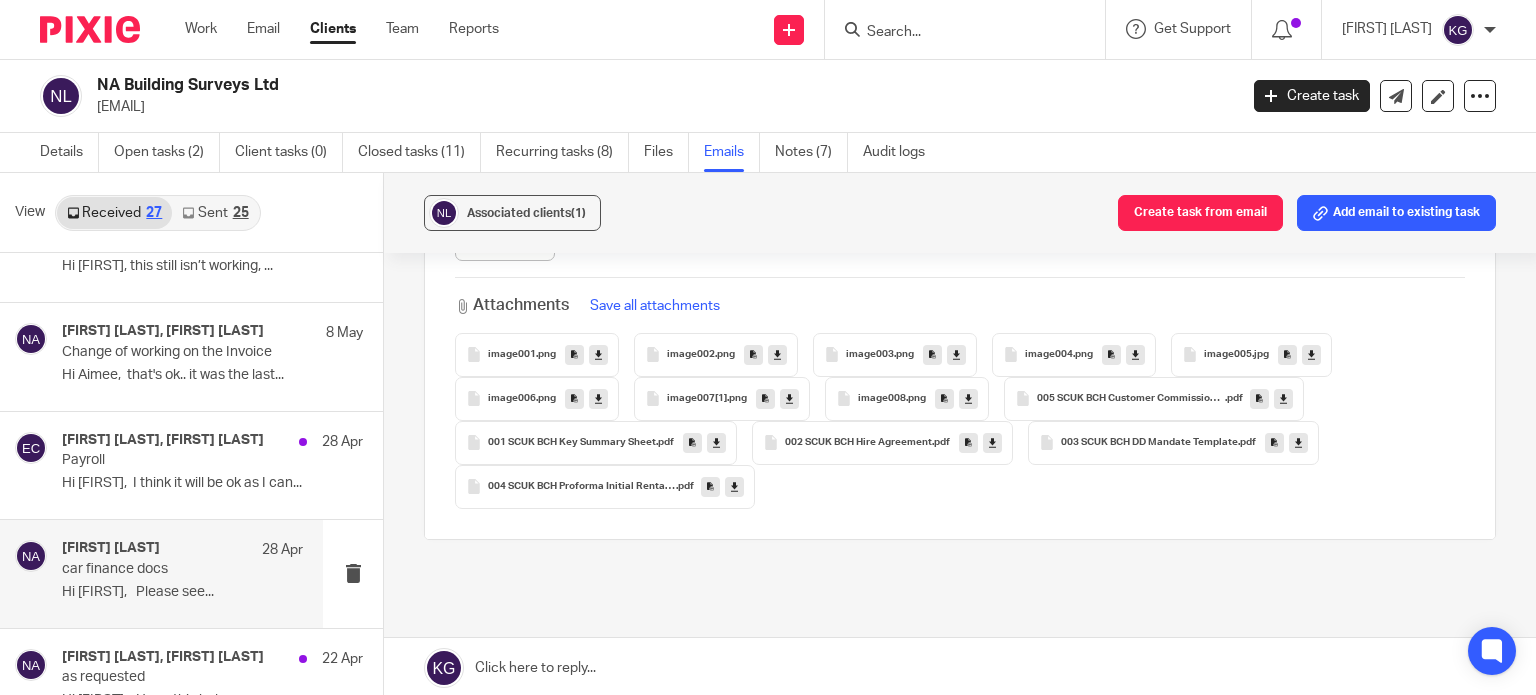 click on "004 SCUK BCH Proforma Initial Rental Invoice" at bounding box center (582, 487) 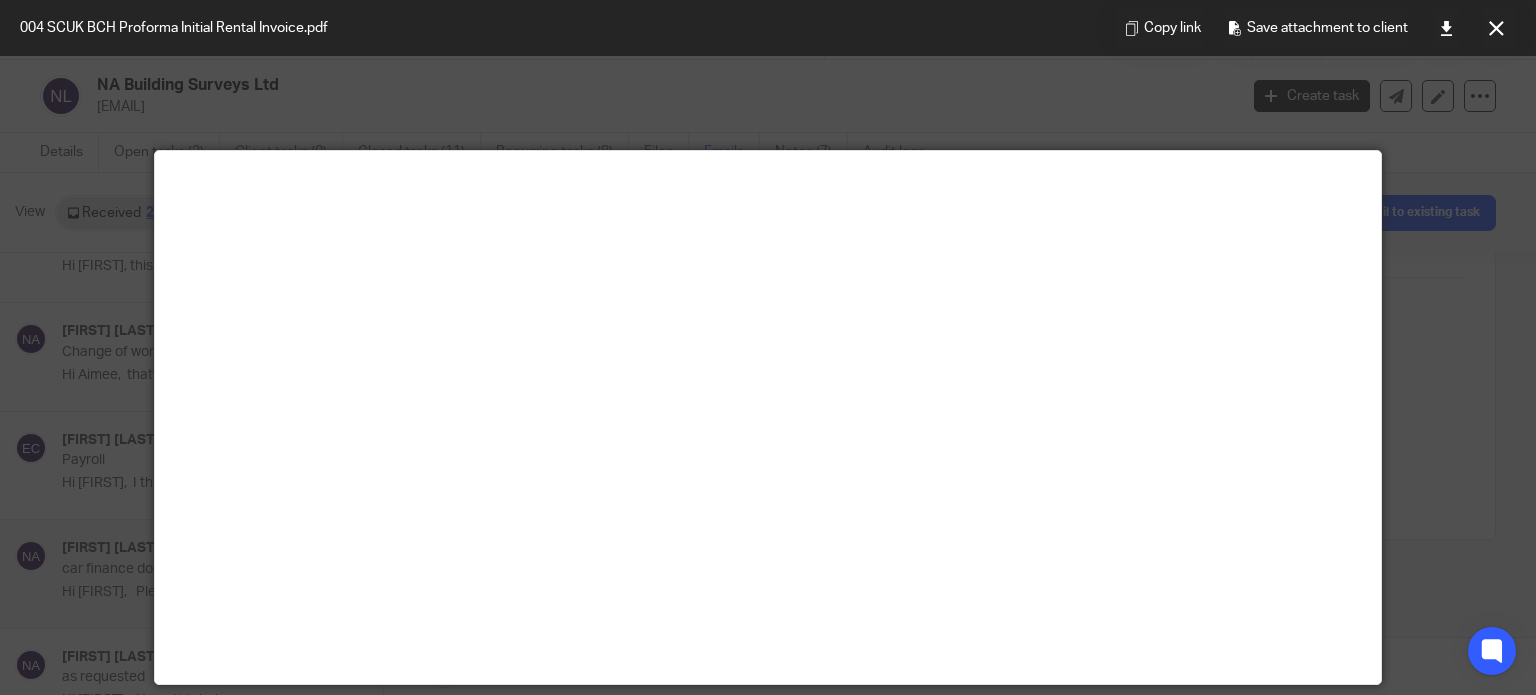 click at bounding box center (1496, 28) 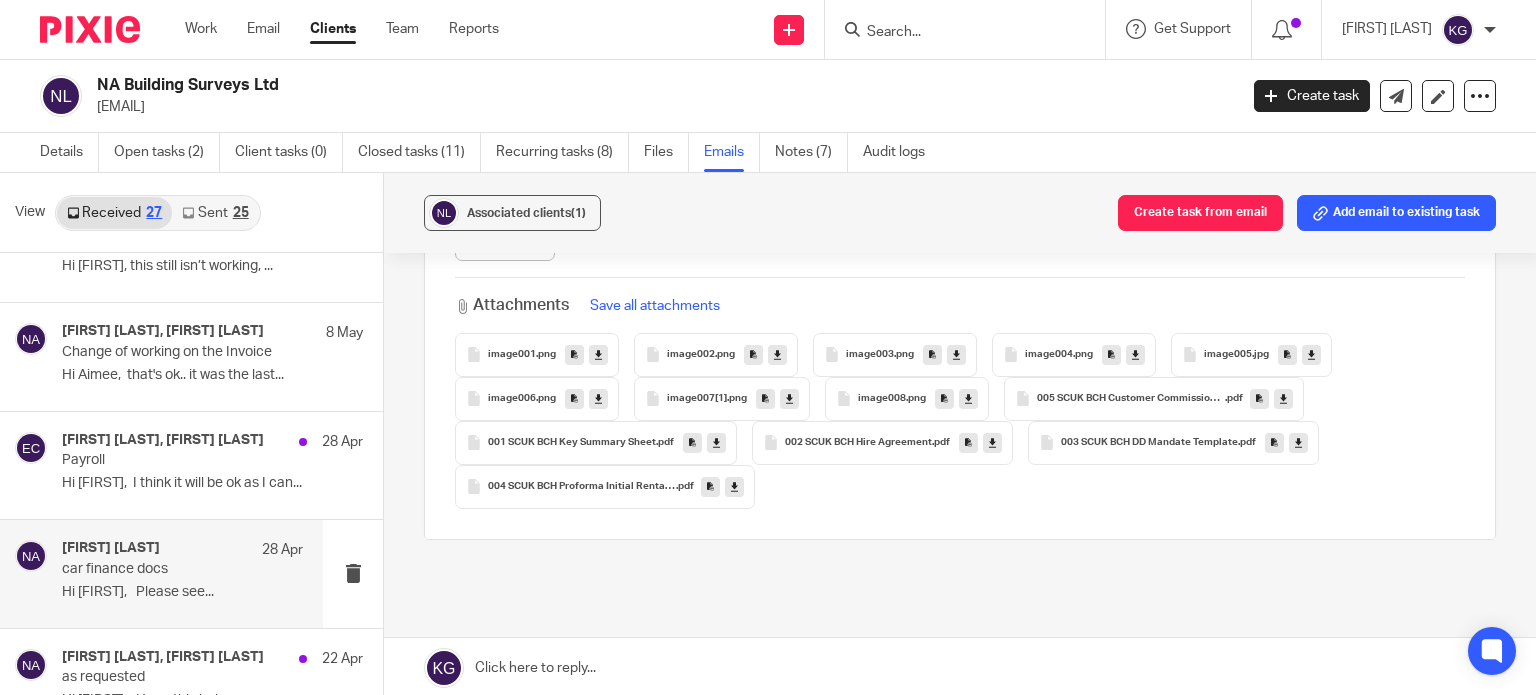 click on "002 SCUK BCH Hire Agreement .pdf" at bounding box center (882, 443) 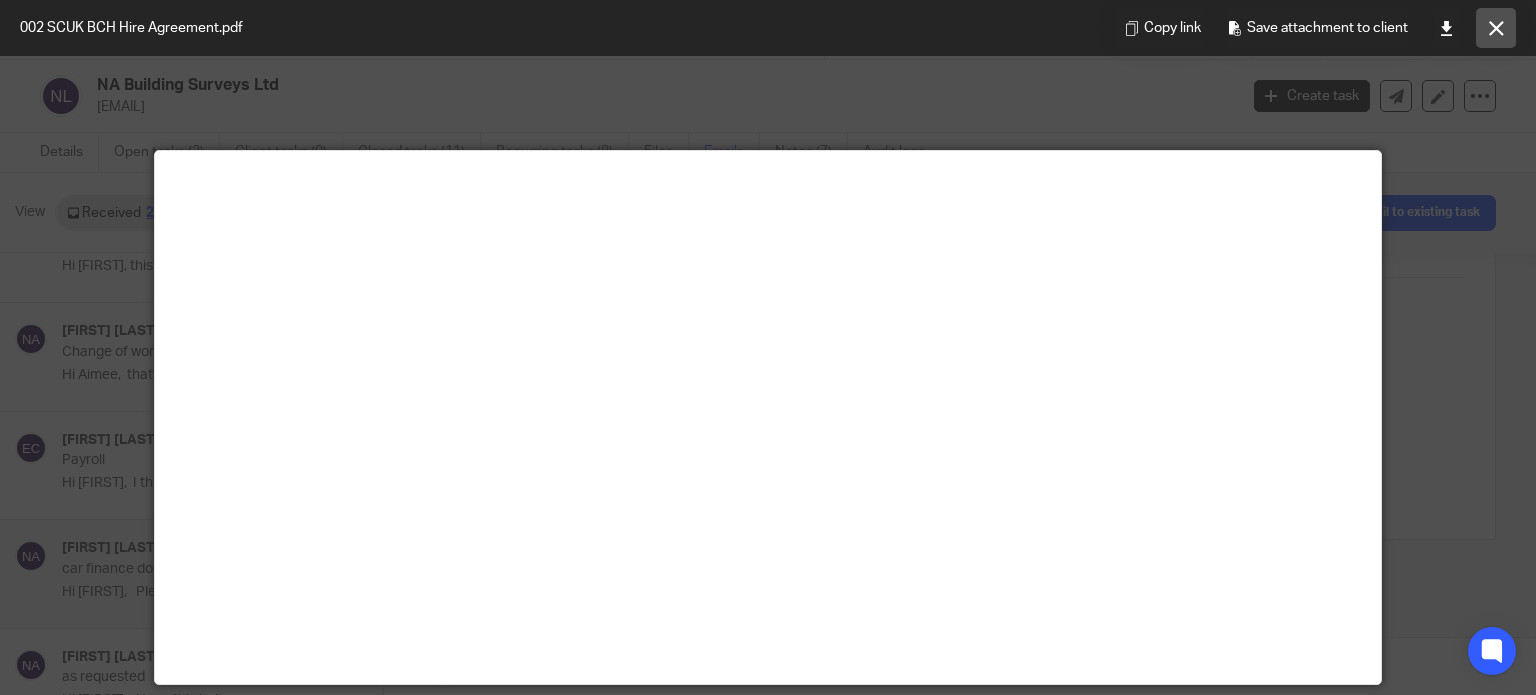 click at bounding box center [1496, 28] 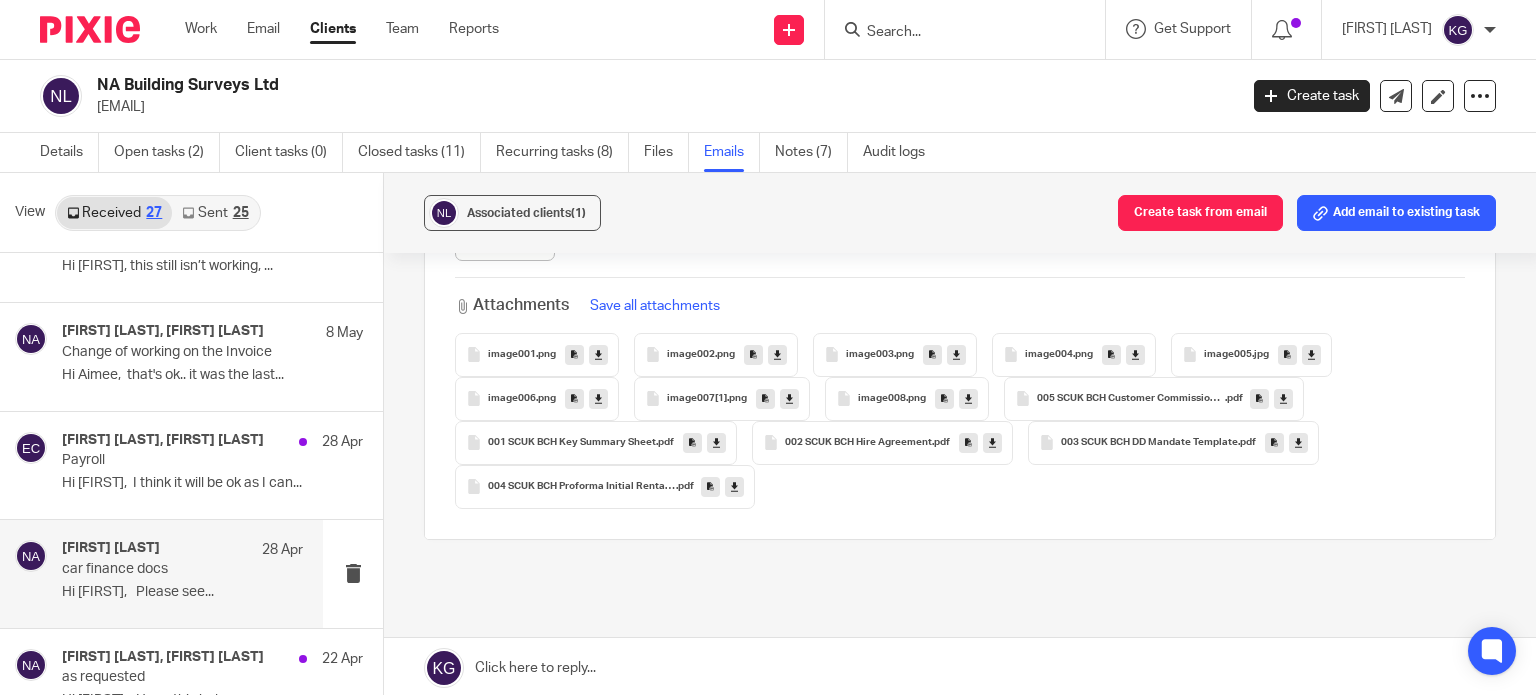 click on "004 SCUK BCH Proforma Initial Rental Invoice" at bounding box center (582, 487) 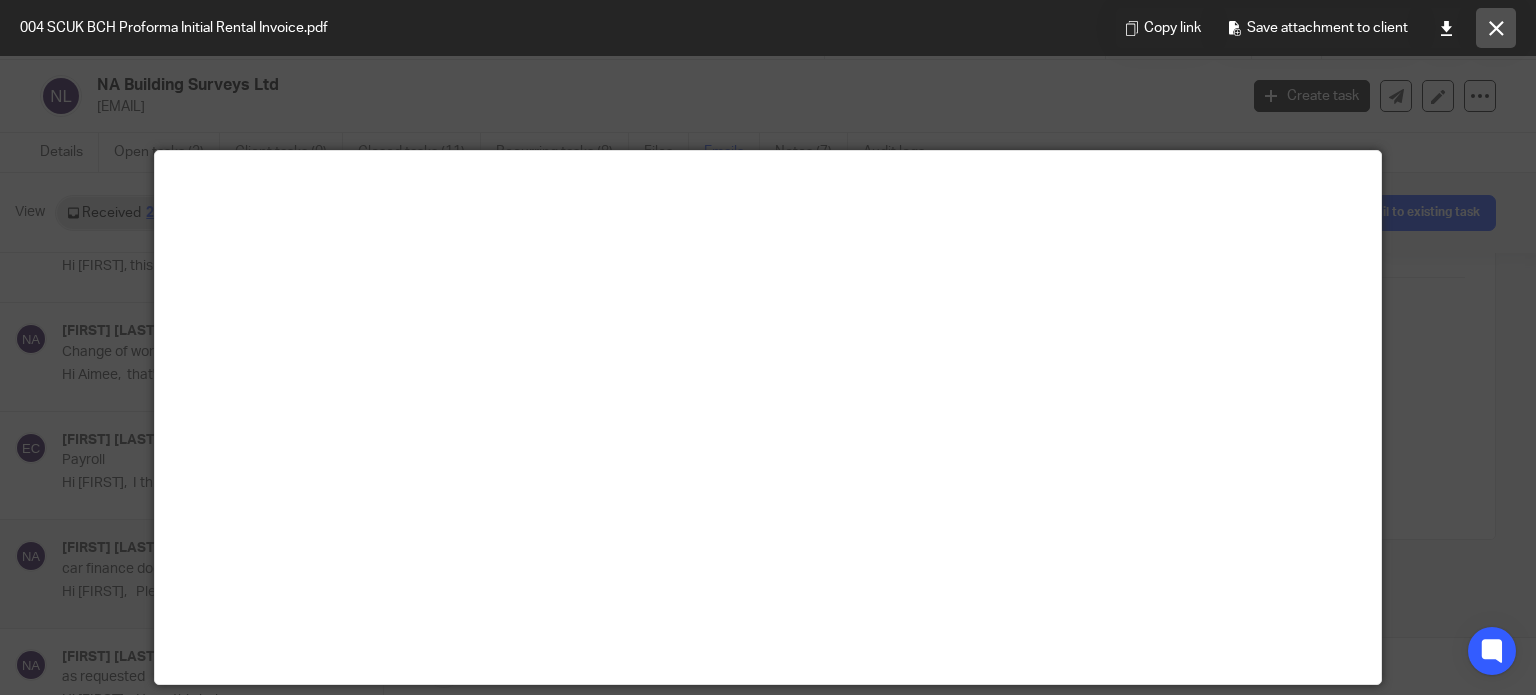 click at bounding box center [1496, 28] 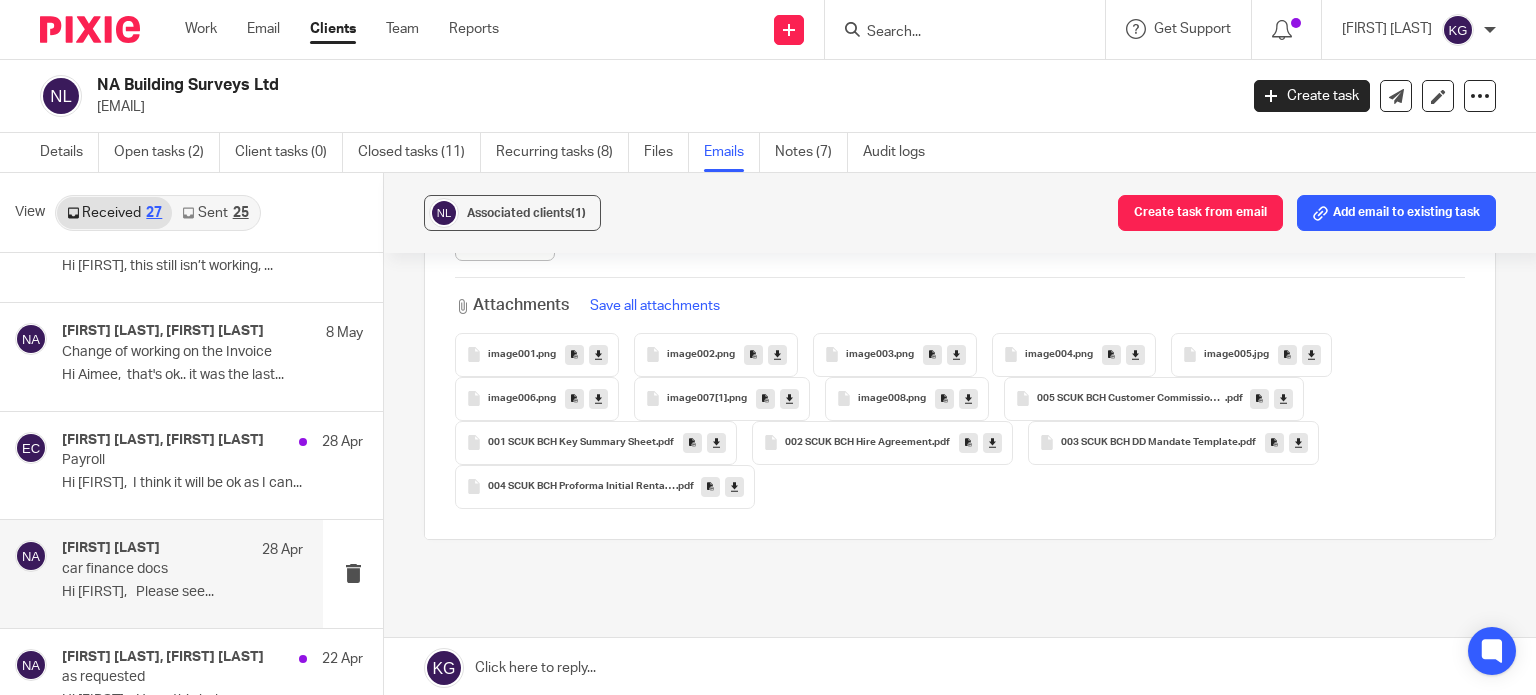 click on "001 SCUK BCH  Key Summary Sheet" at bounding box center [572, 443] 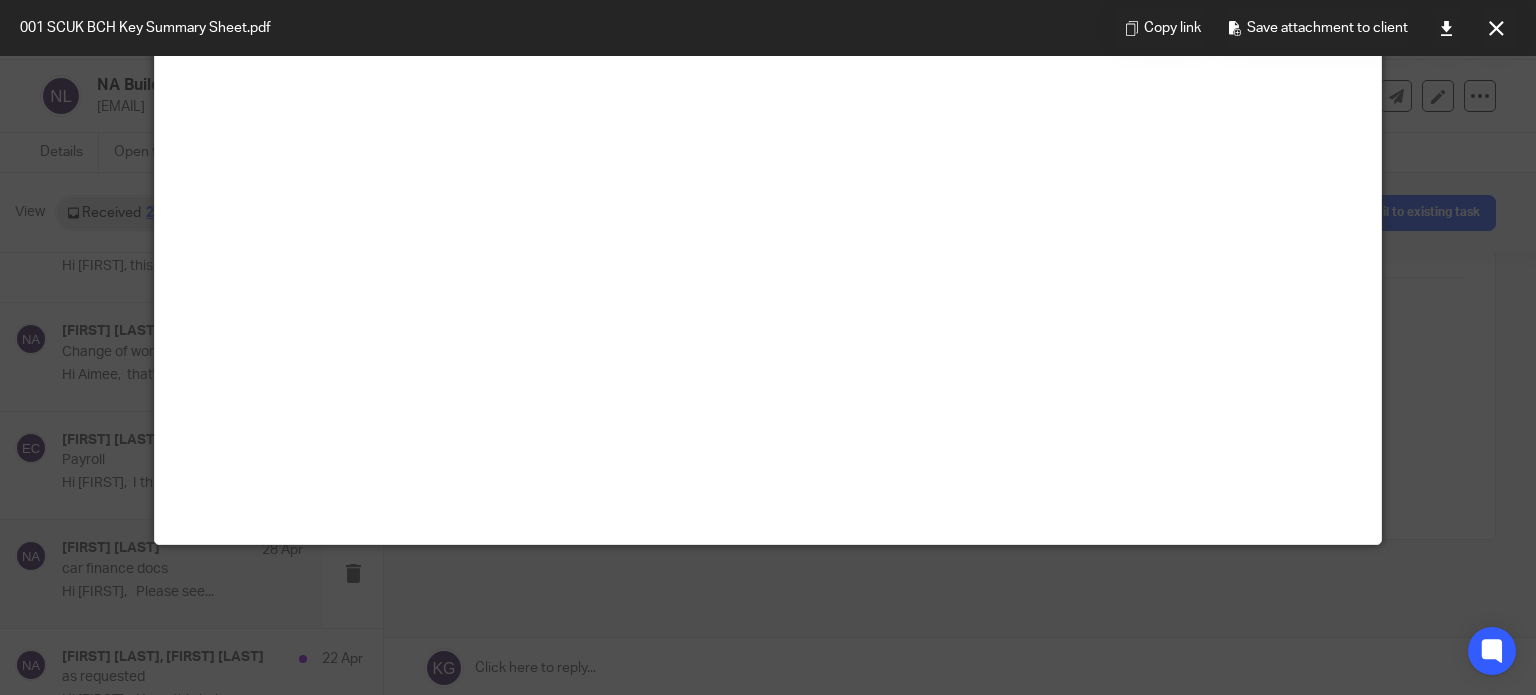 scroll, scrollTop: 0, scrollLeft: 0, axis: both 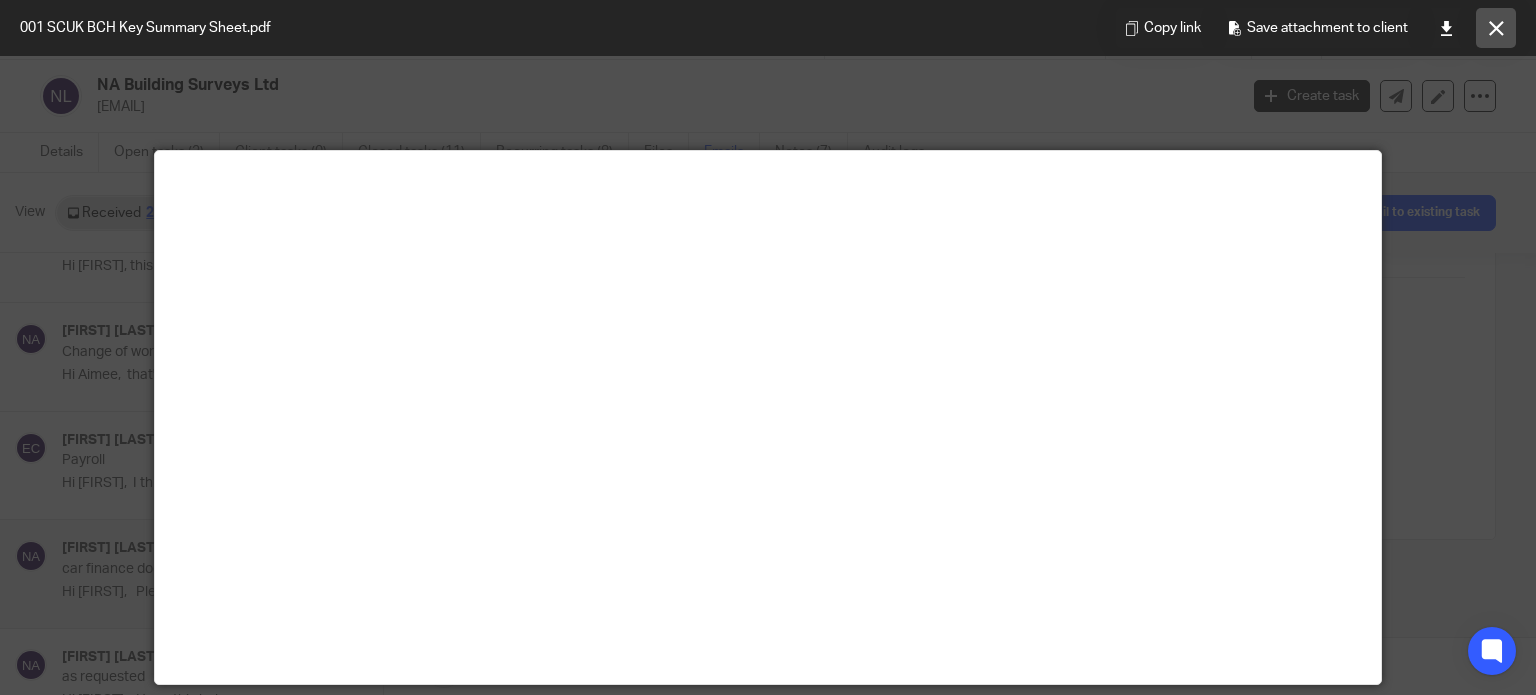 click at bounding box center (1496, 28) 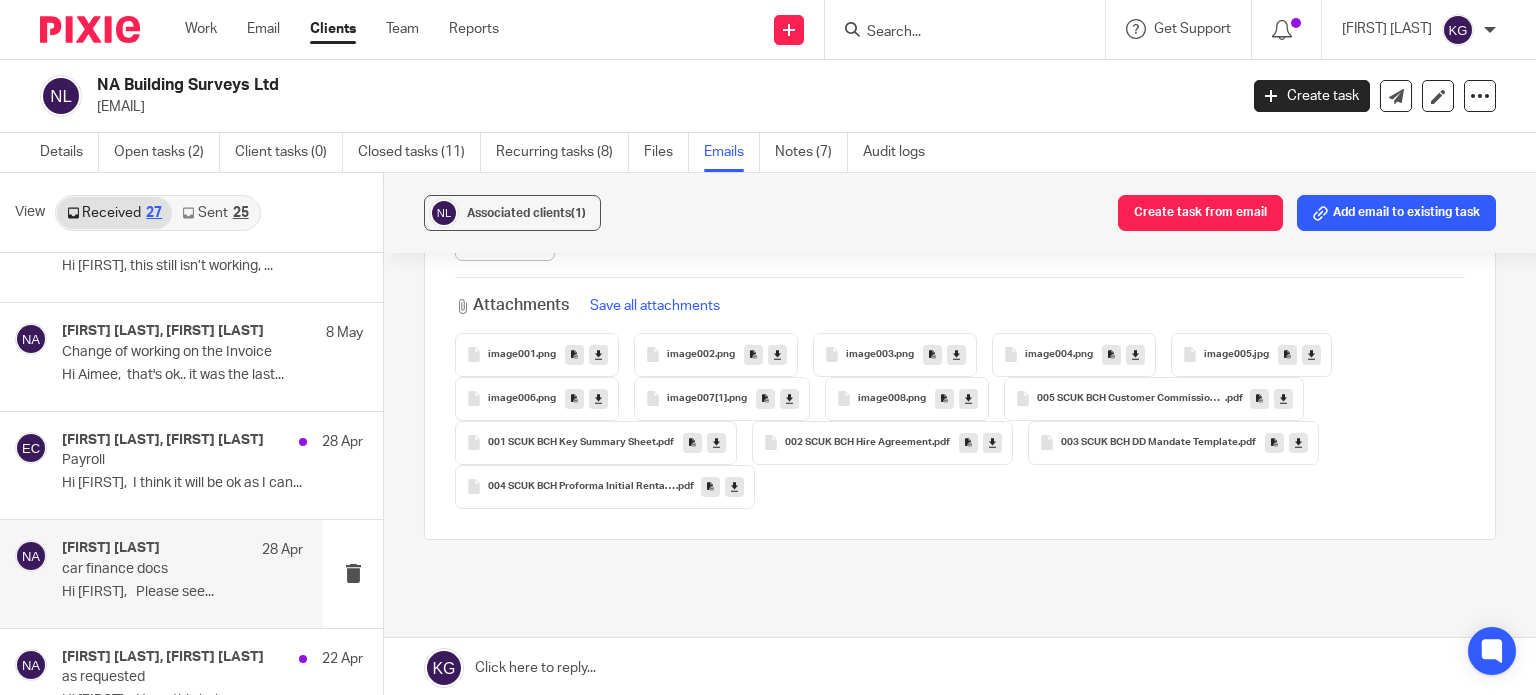 click on "002 SCUK BCH Hire Agreement .pdf" at bounding box center [882, 443] 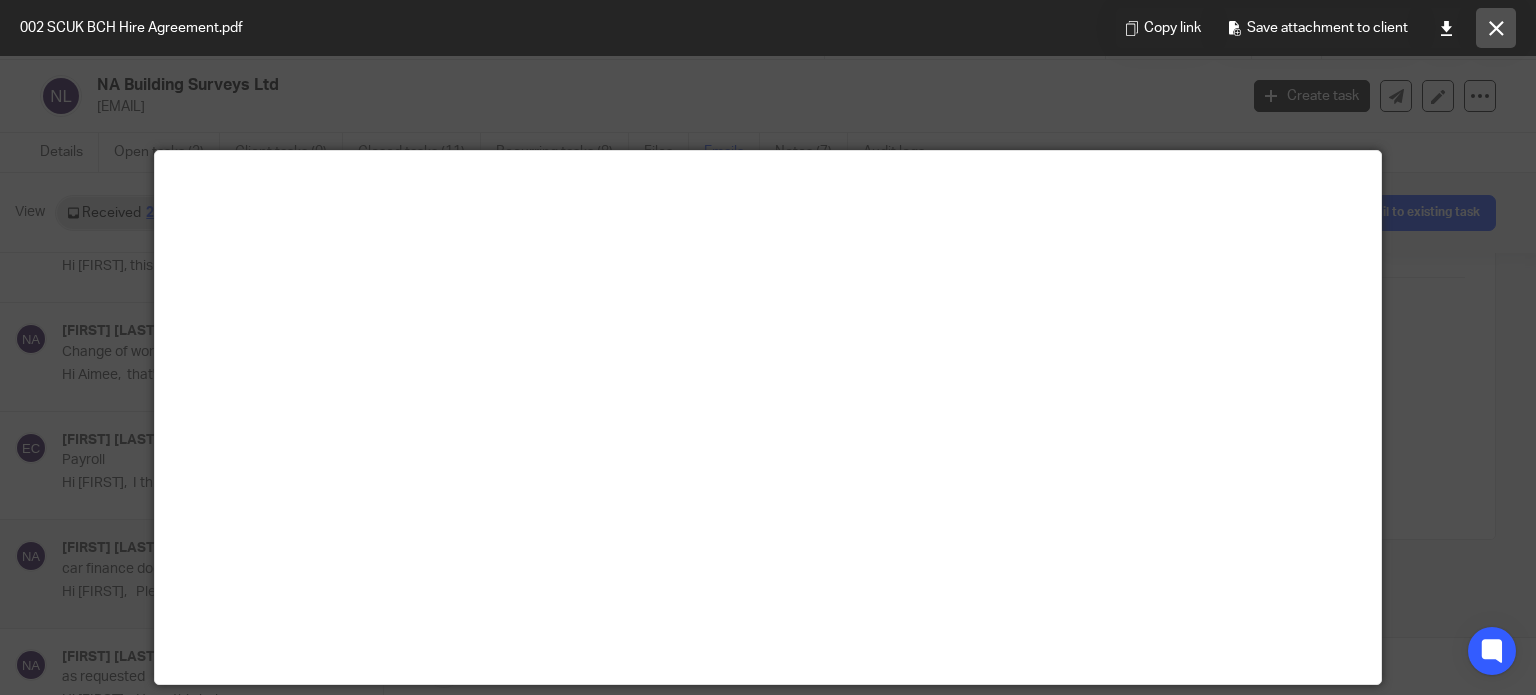 click at bounding box center (1496, 28) 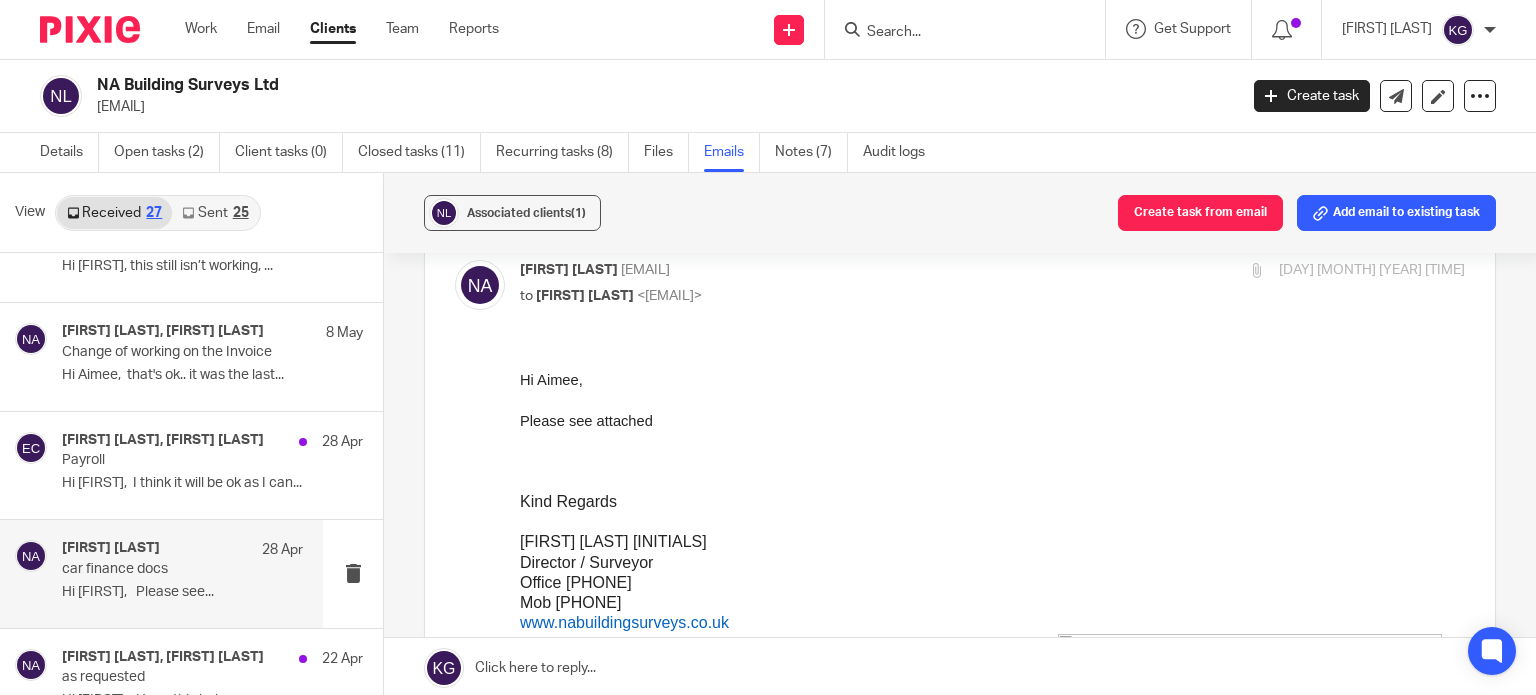 scroll, scrollTop: 400, scrollLeft: 0, axis: vertical 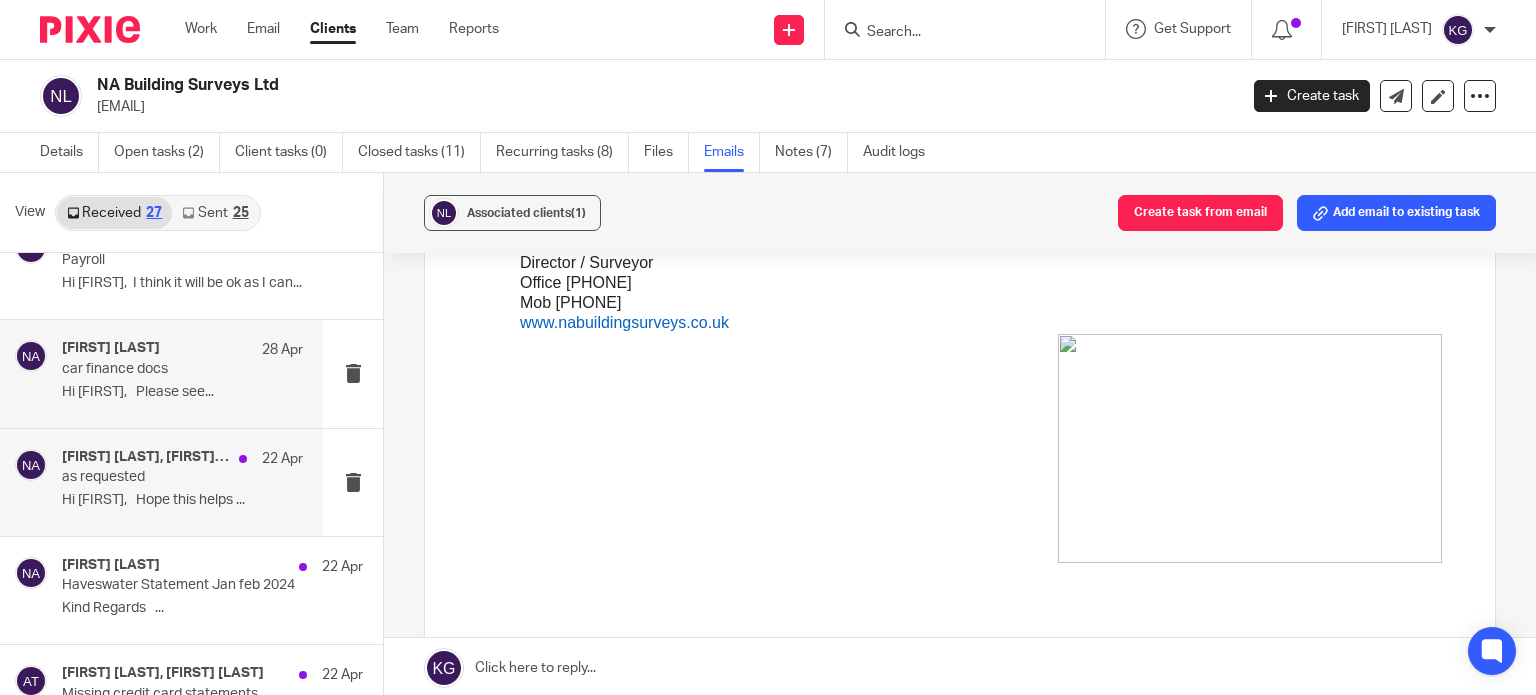 click on "as requested" at bounding box center [158, 477] 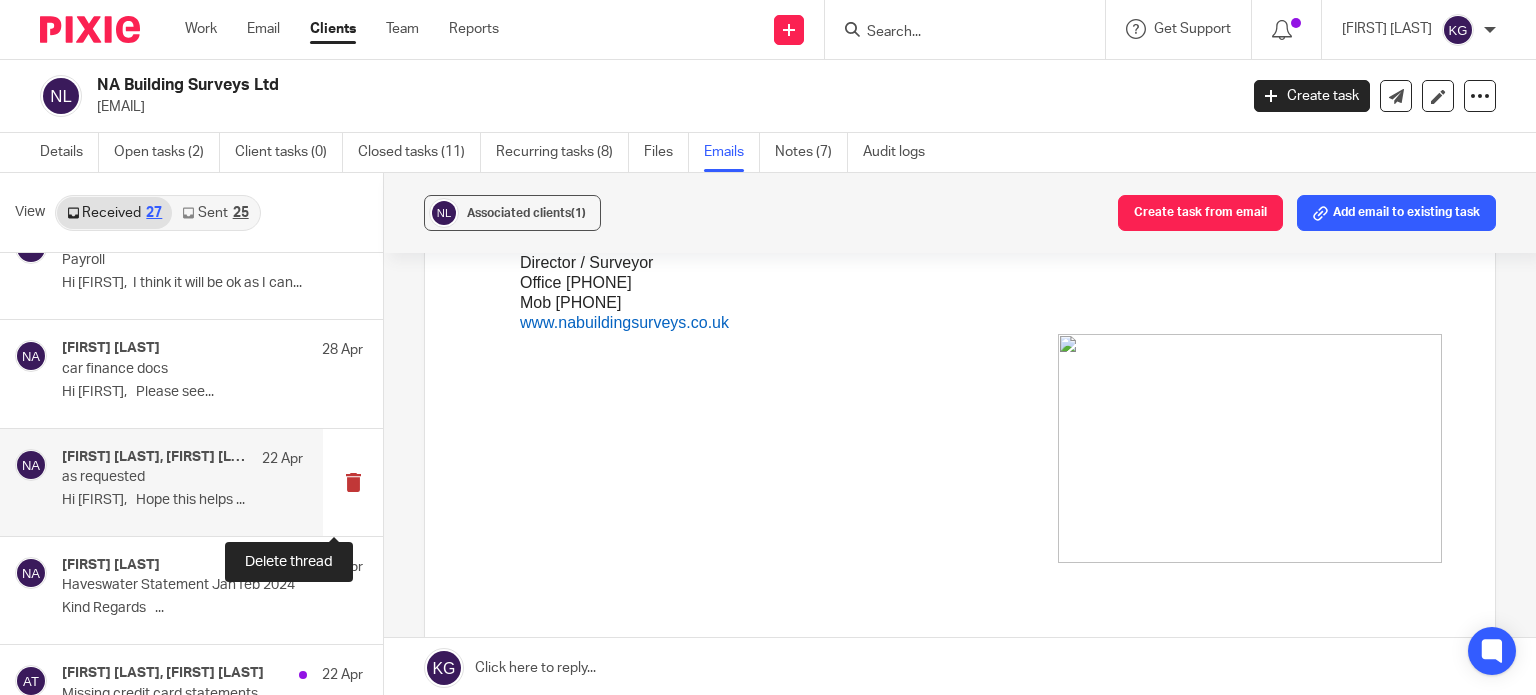 scroll, scrollTop: 0, scrollLeft: 0, axis: both 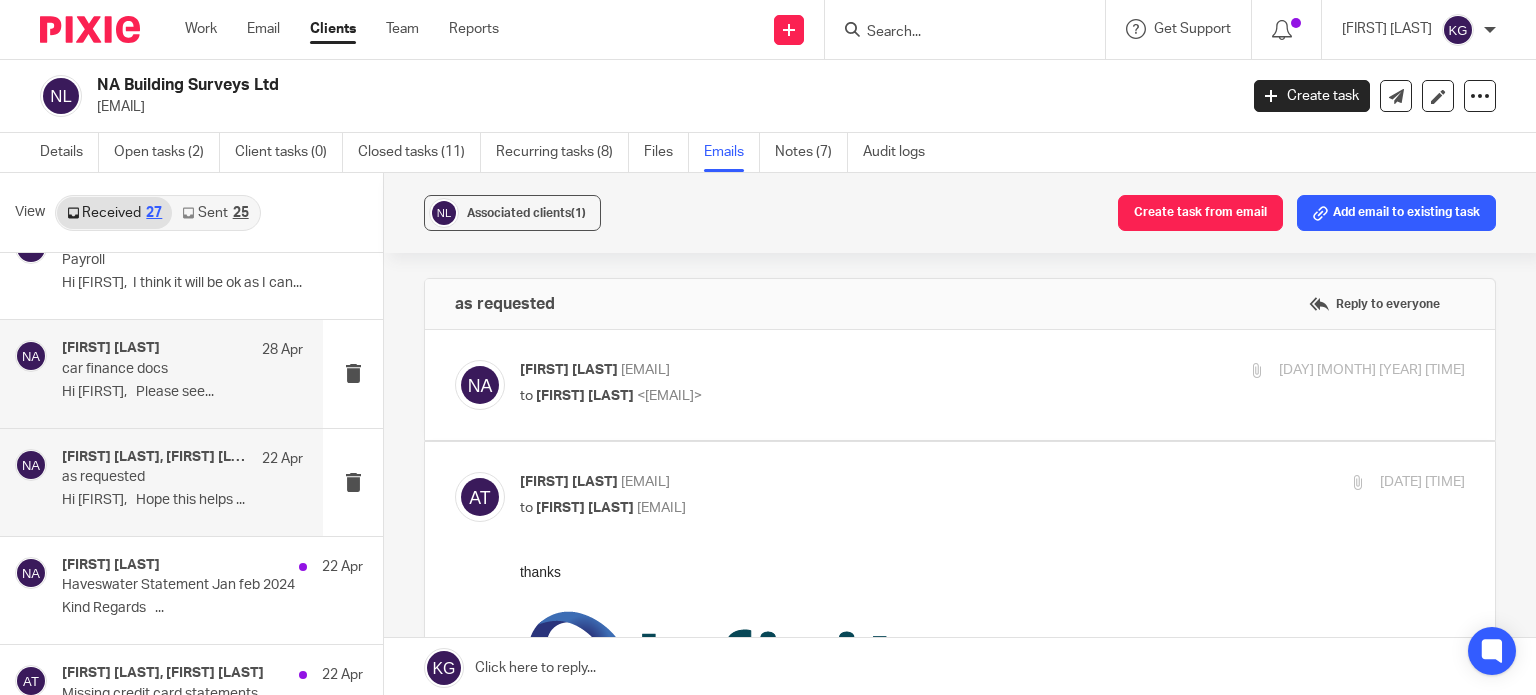 click on "Hi Aimee,        Please see..." at bounding box center [182, 392] 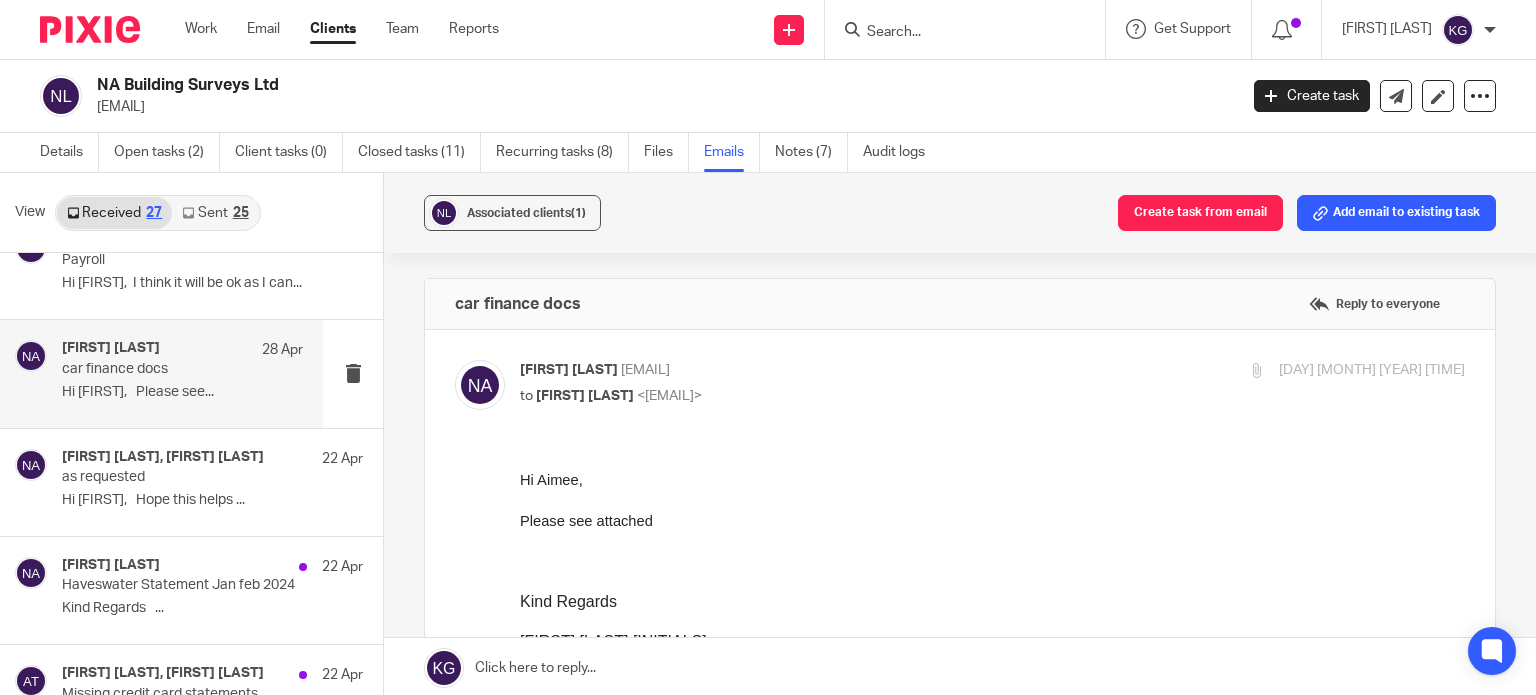 scroll, scrollTop: 0, scrollLeft: 0, axis: both 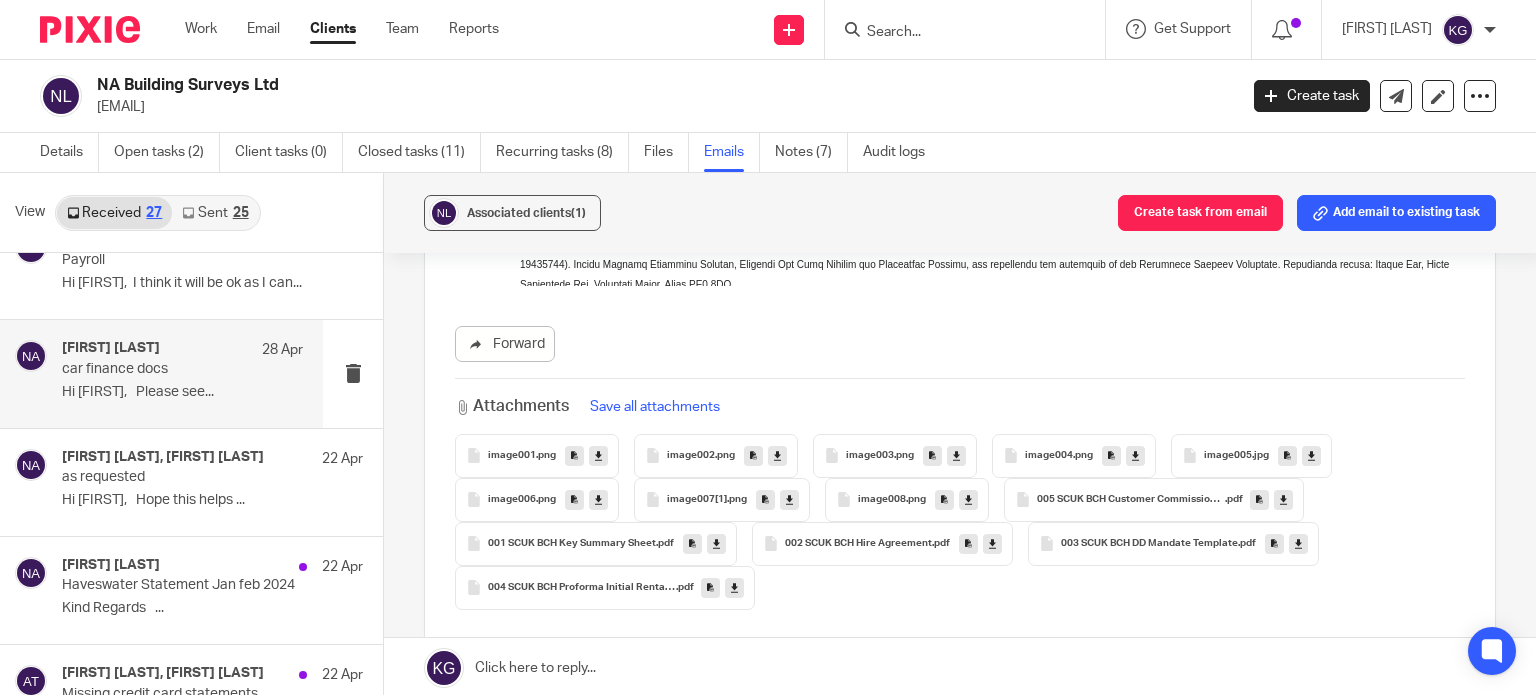 click on "005 SCUK BCH Customer Commission Disclosure" at bounding box center [1131, 500] 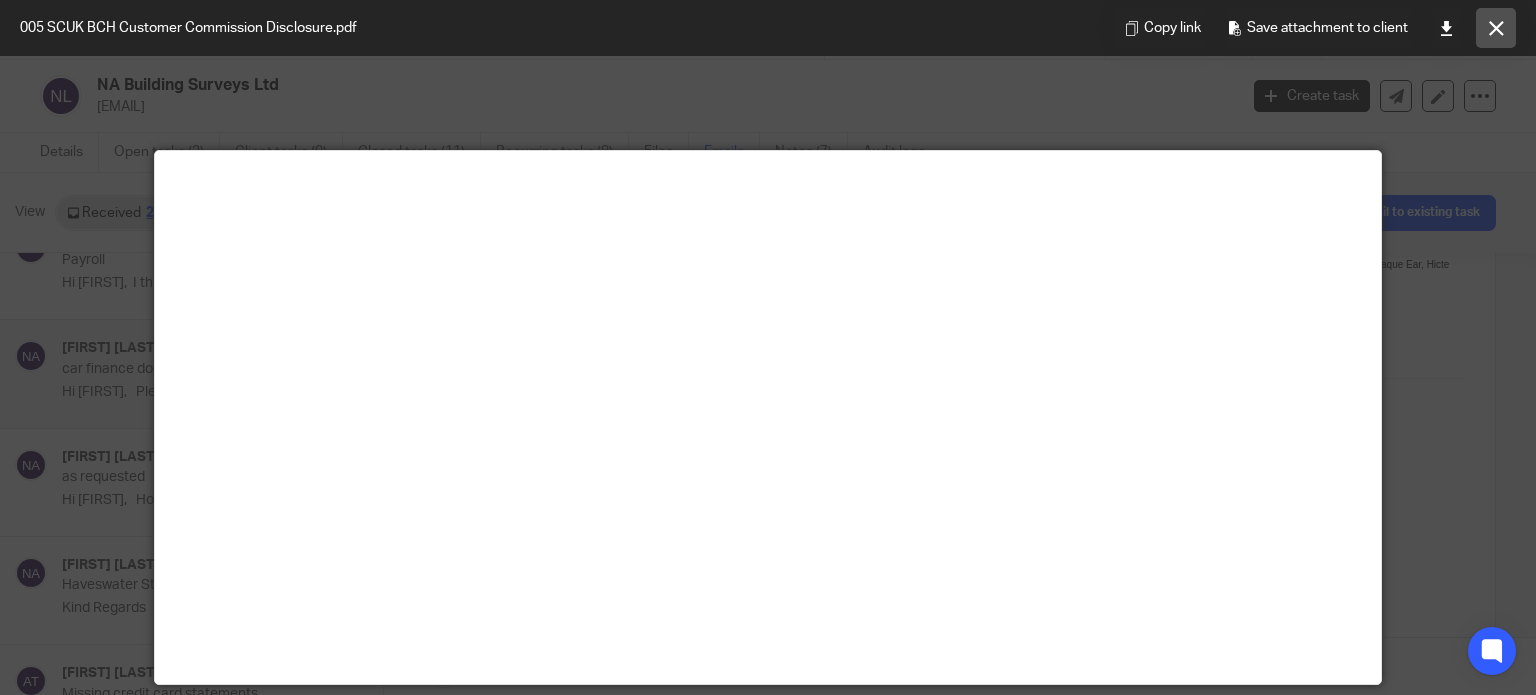 click at bounding box center (1496, 28) 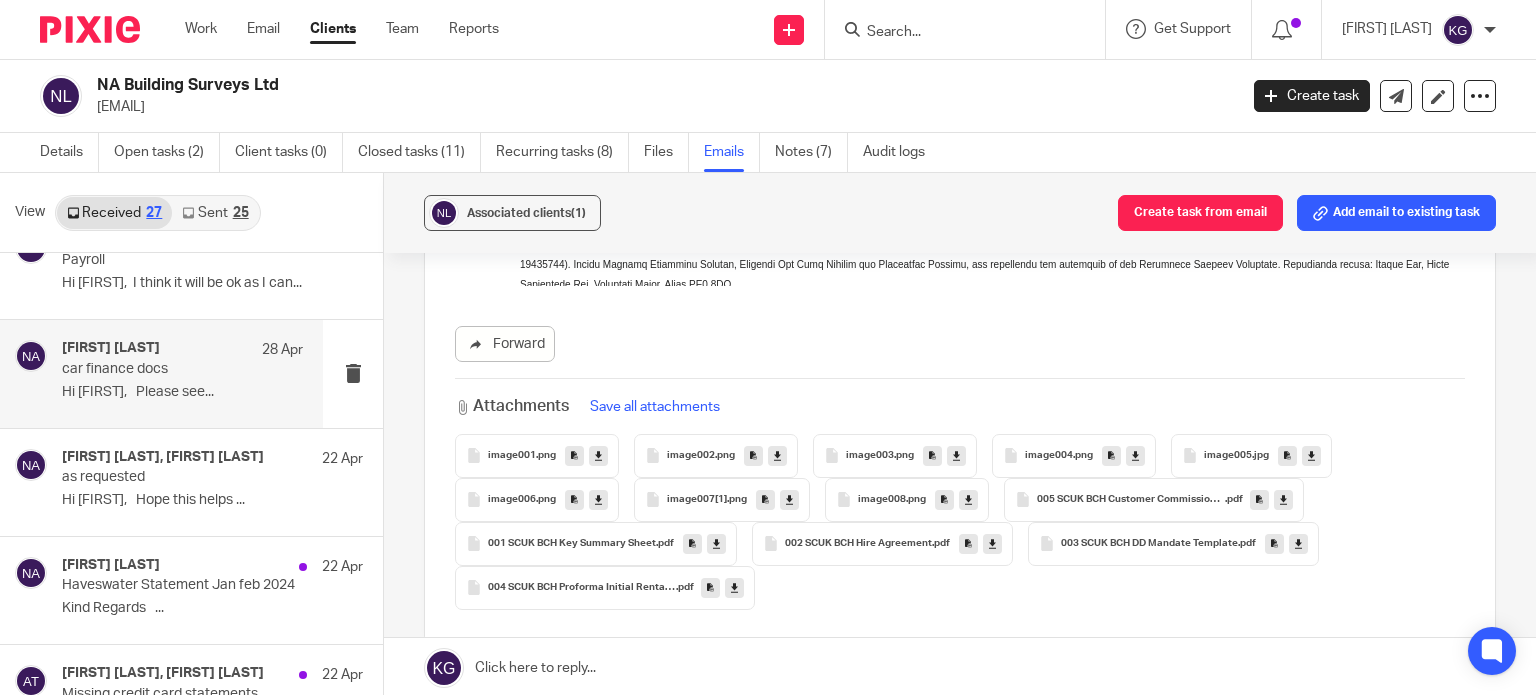 click on "003 SCUK BCH DD Mandate Template .pdf" at bounding box center (1173, 544) 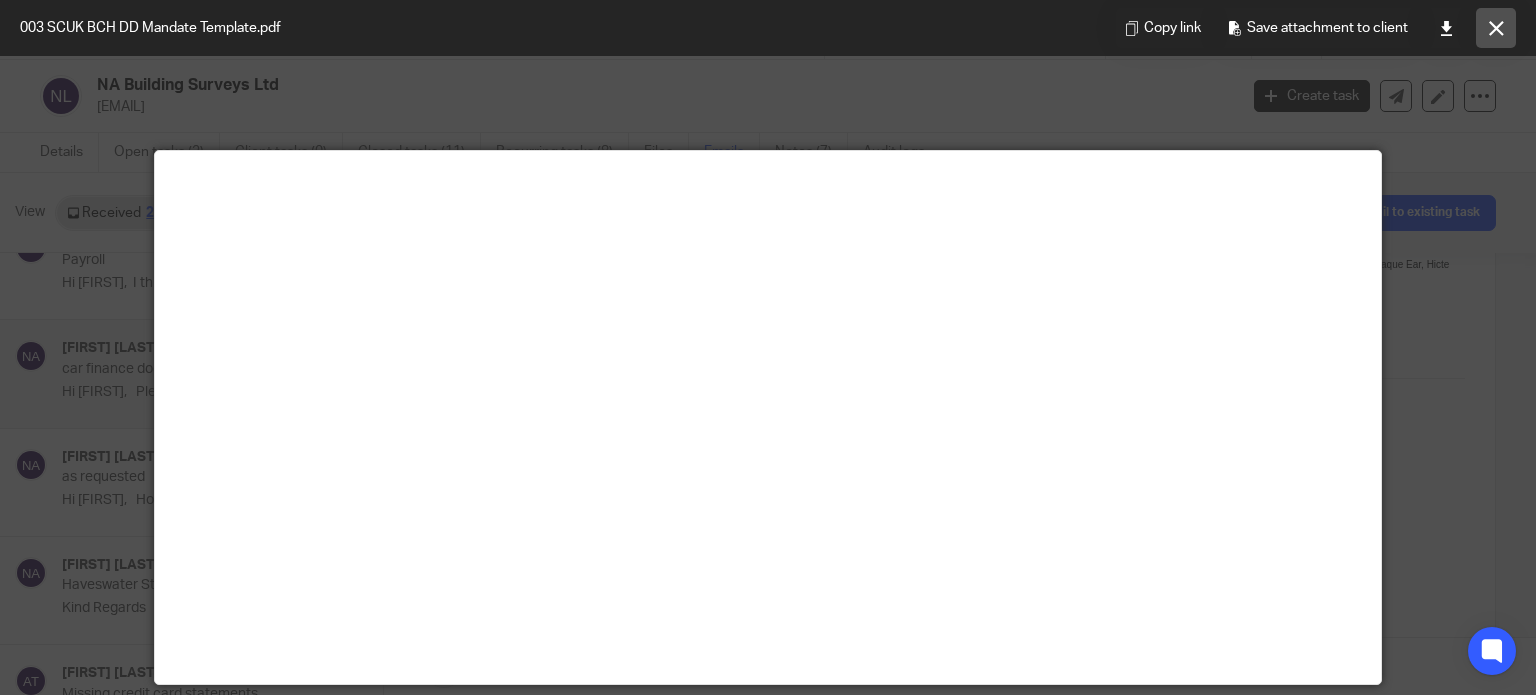 click at bounding box center [1496, 28] 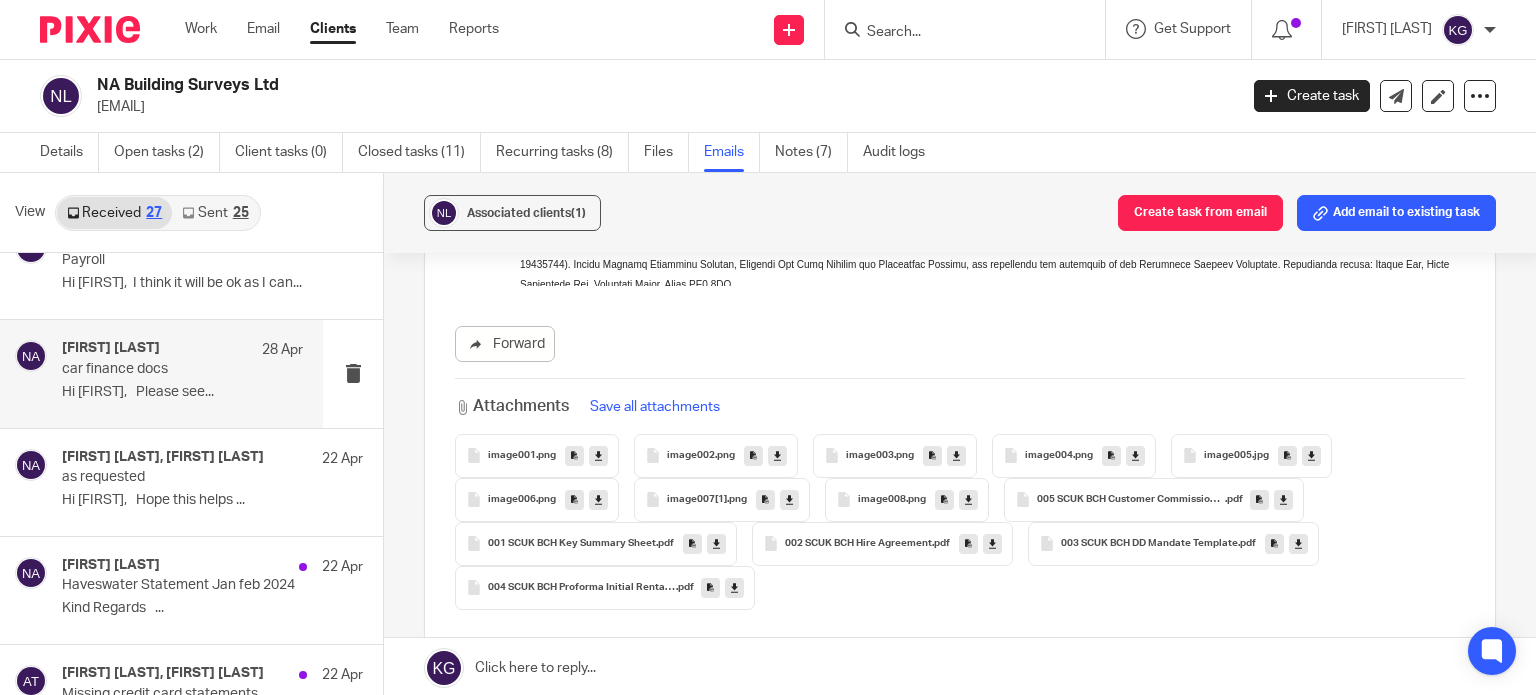 click on "004 SCUK BCH Proforma Initial Rental Invoice .pdf" at bounding box center [605, 588] 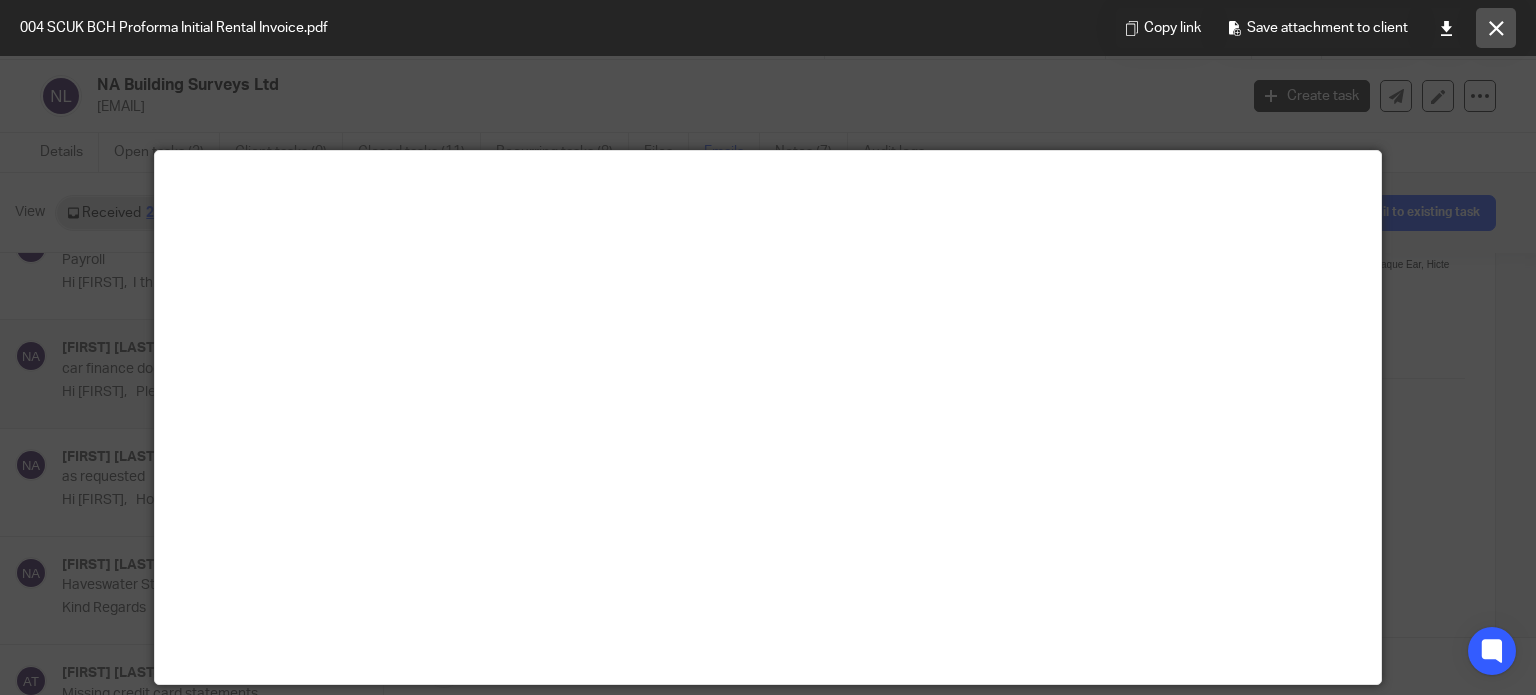 click at bounding box center [1496, 28] 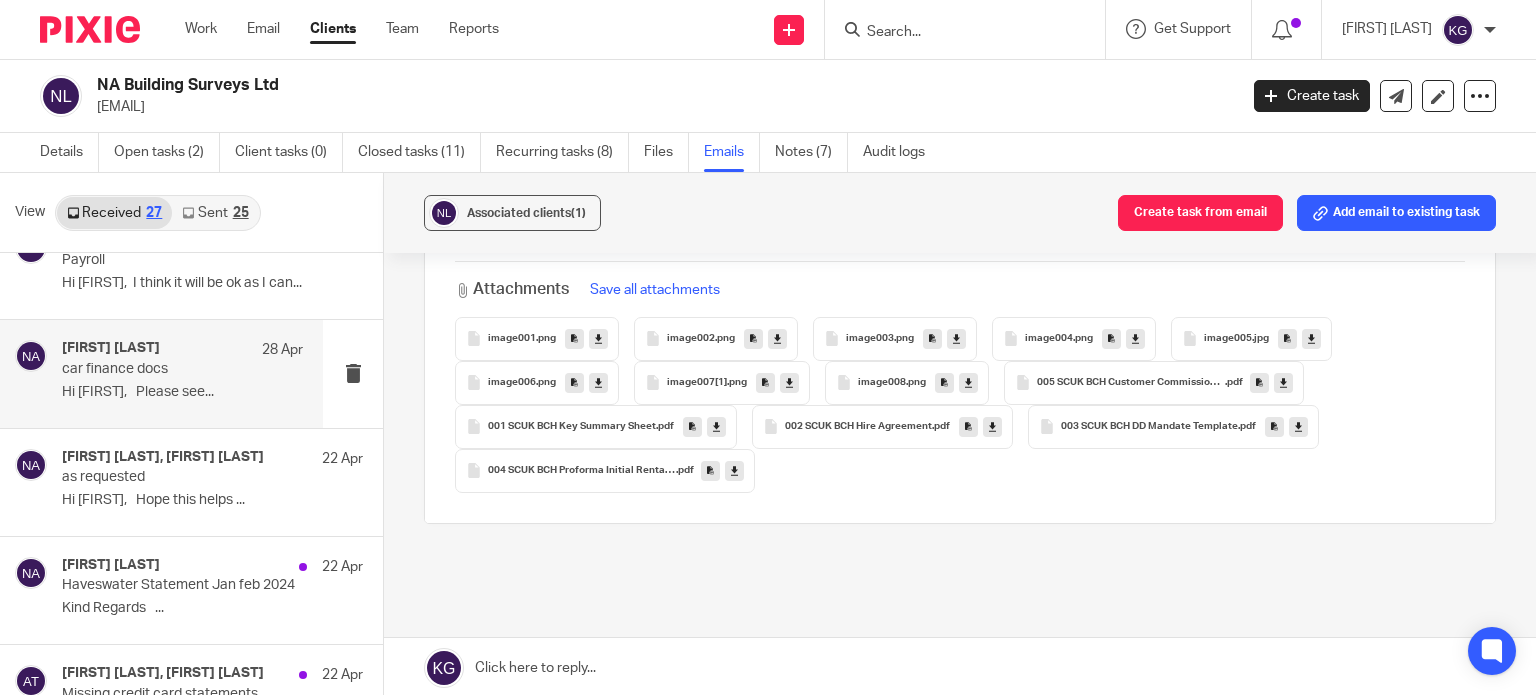 scroll, scrollTop: 3901, scrollLeft: 0, axis: vertical 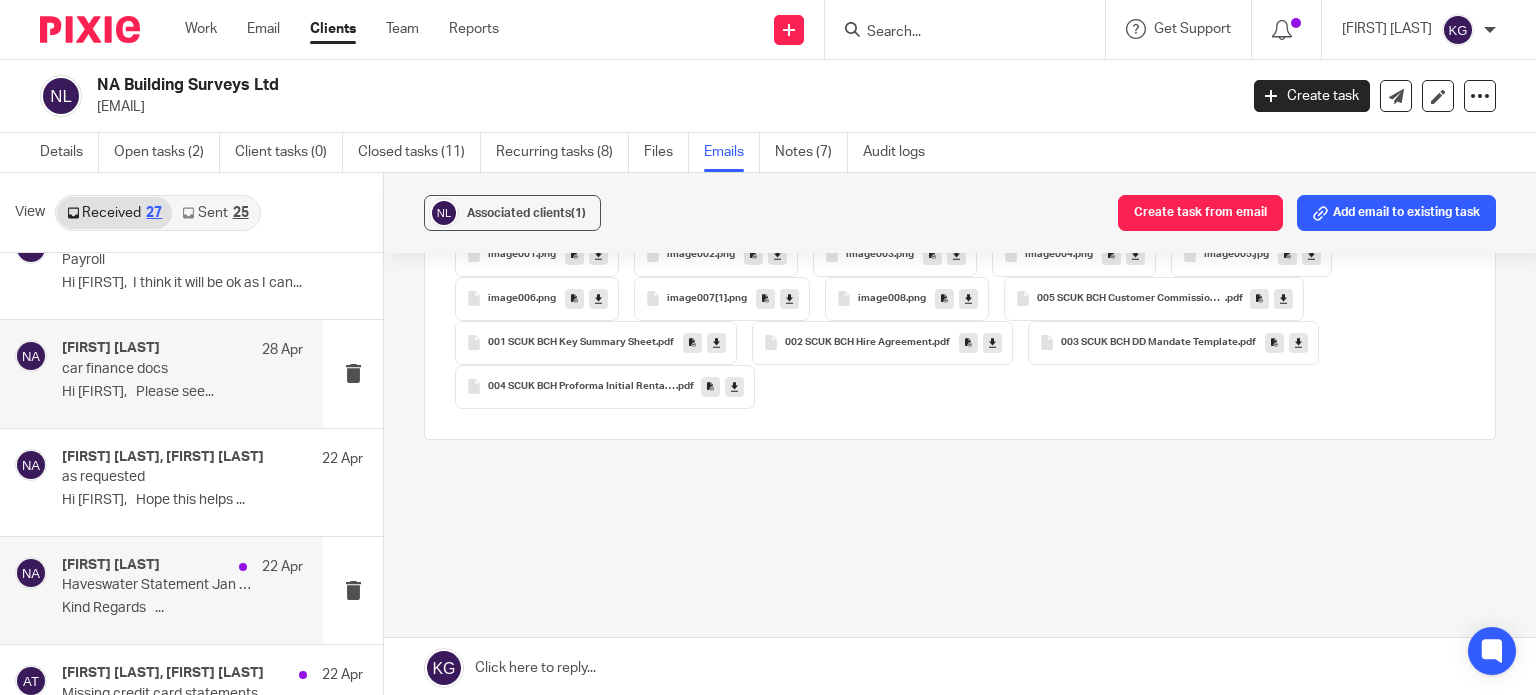 click on "Neil Aylin
22 Apr   Haveswater Statement Jan feb 2024               Kind Regards   ..." at bounding box center (182, 590) 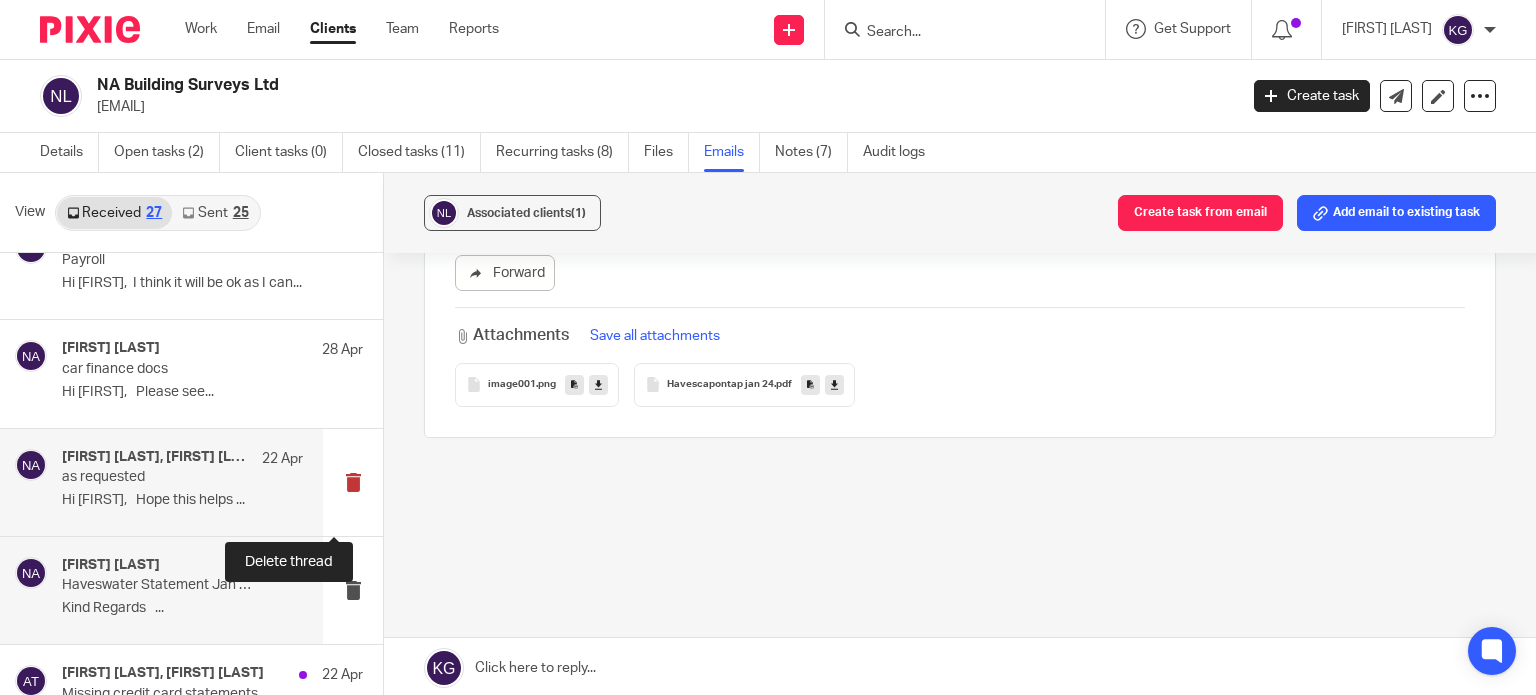 scroll, scrollTop: 0, scrollLeft: 0, axis: both 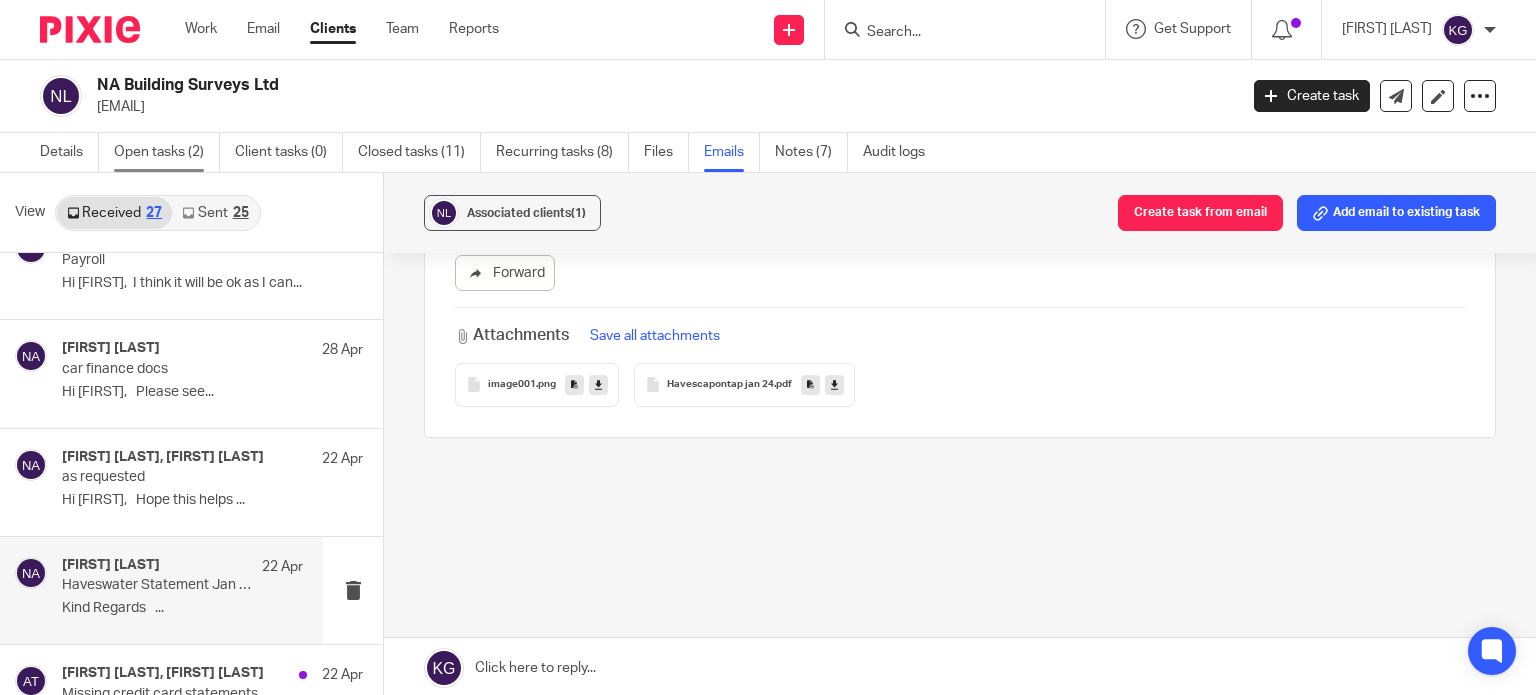 click on "Open tasks (2)" at bounding box center [167, 152] 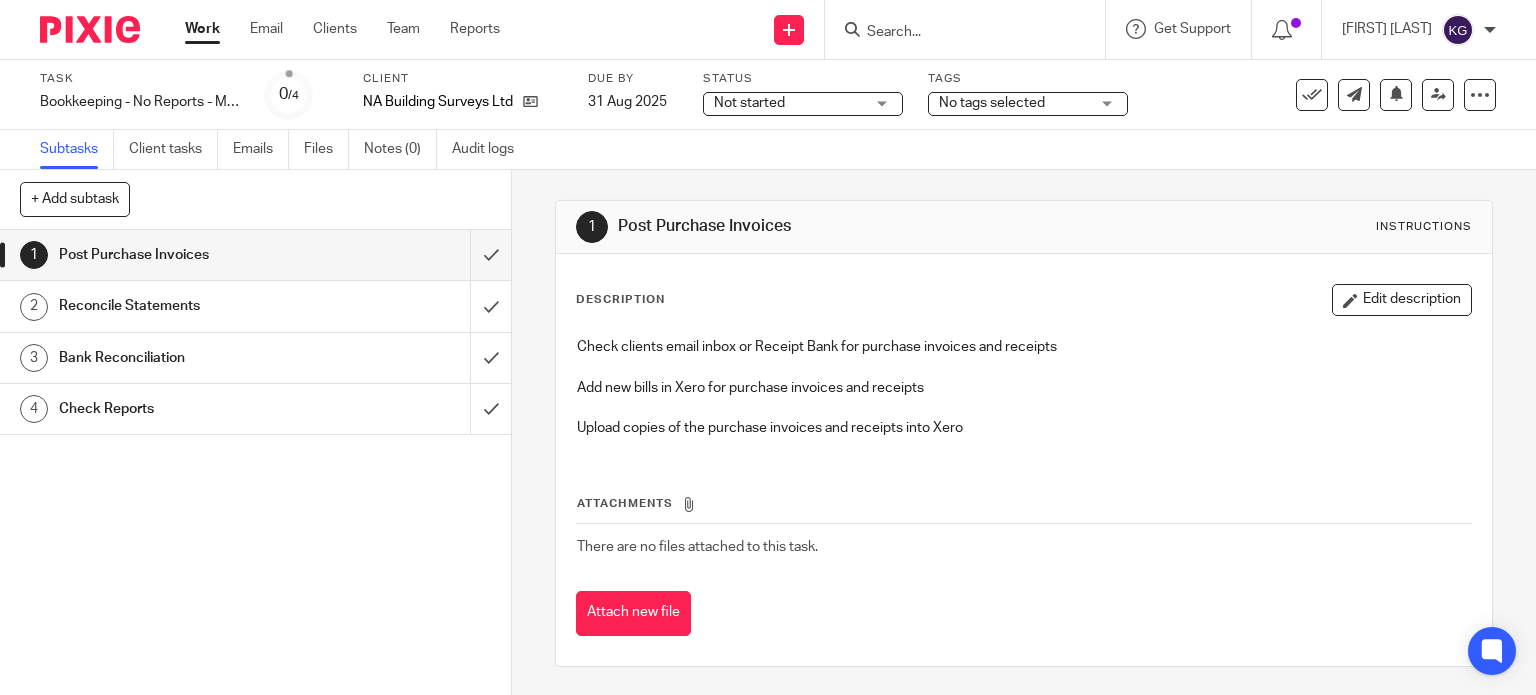 scroll, scrollTop: 0, scrollLeft: 0, axis: both 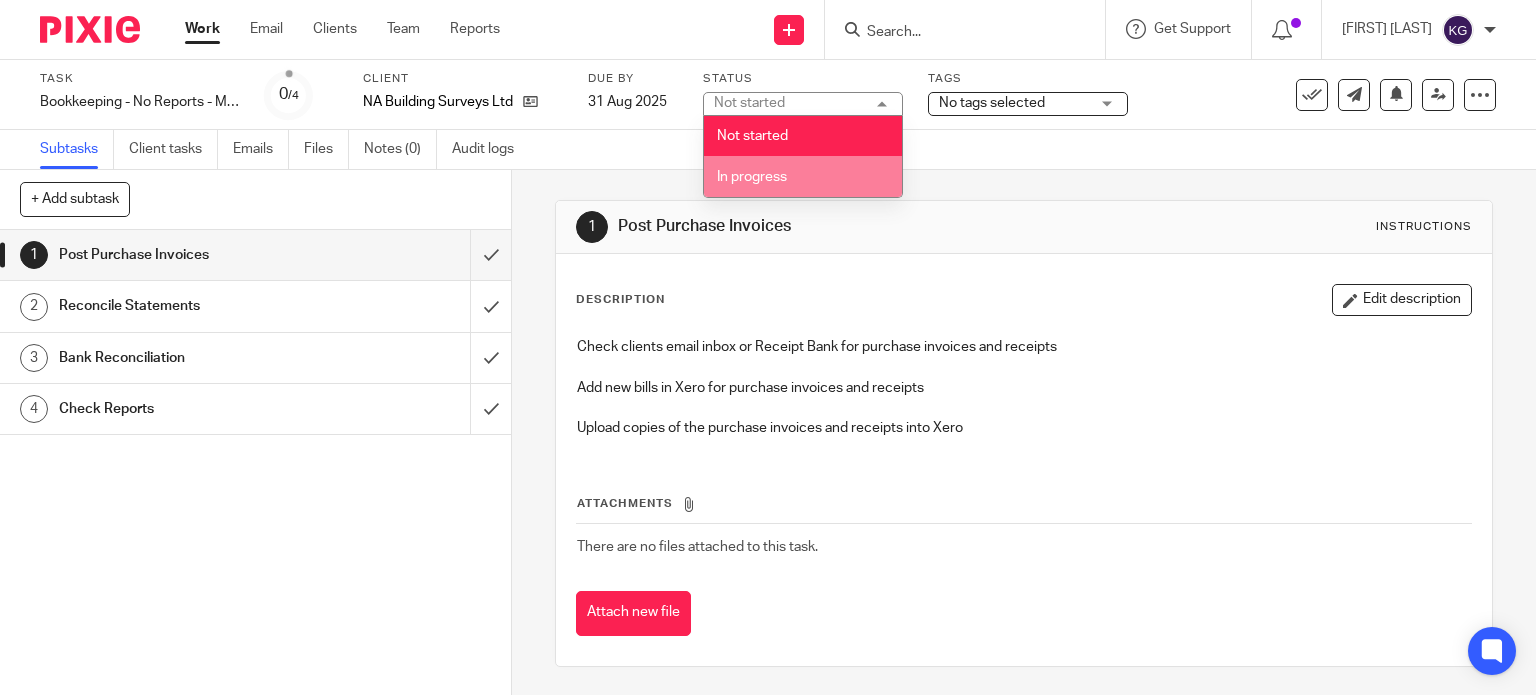click on "In progress" at bounding box center [803, 176] 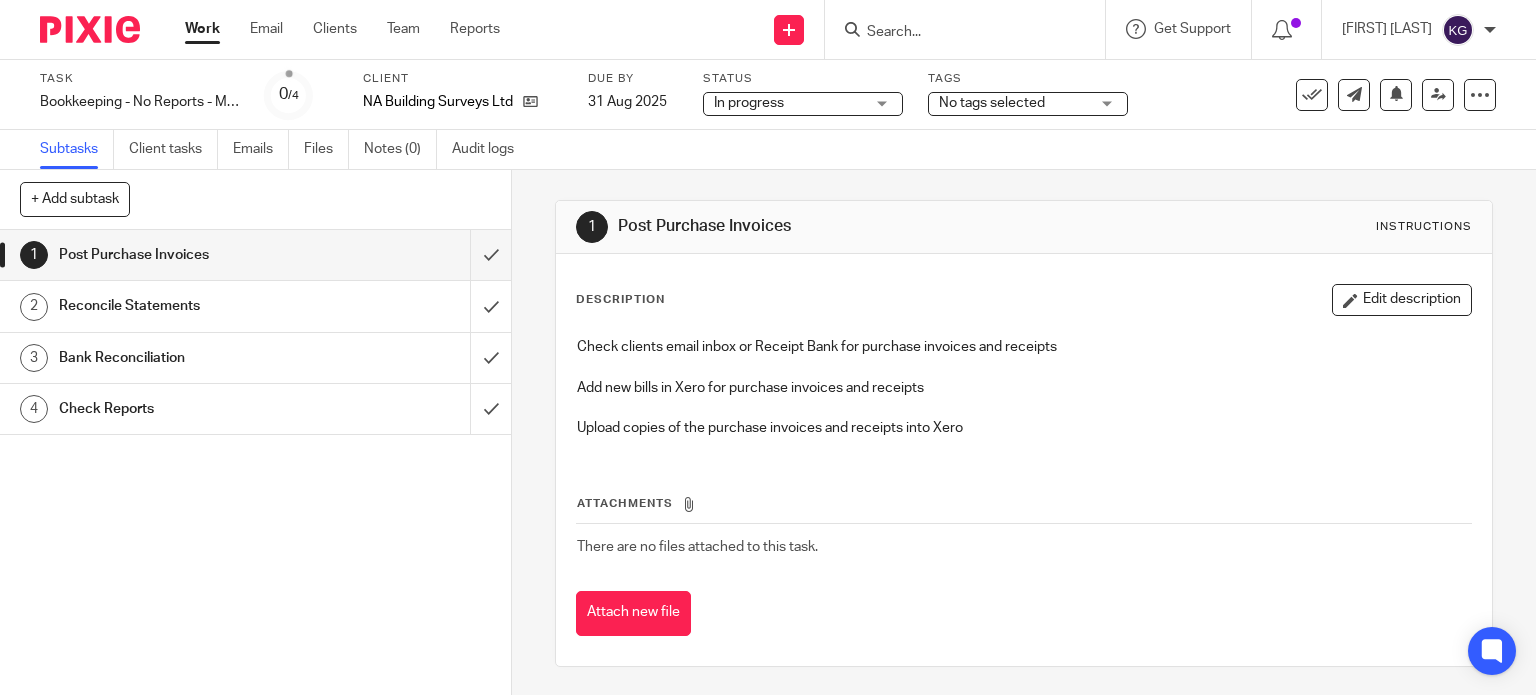 click on "No tags selected" at bounding box center [992, 103] 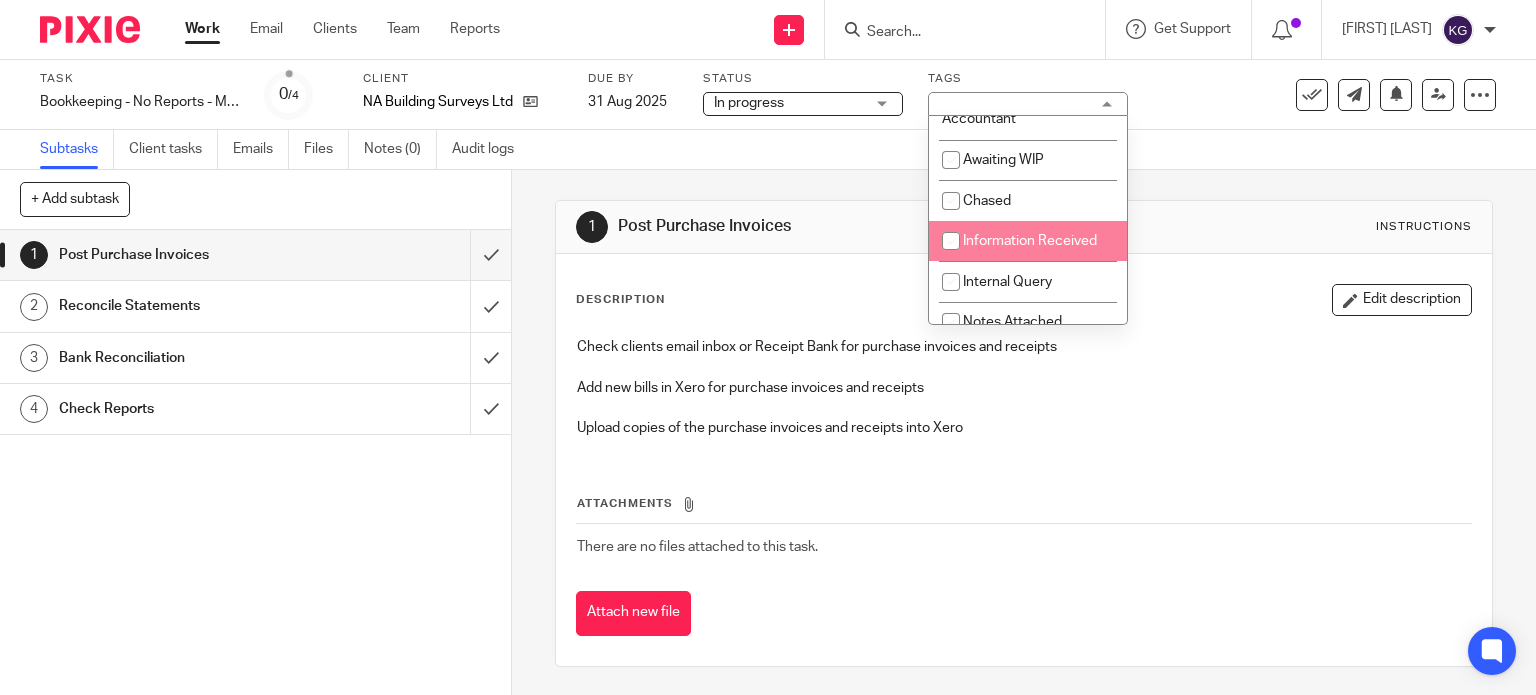 scroll, scrollTop: 300, scrollLeft: 0, axis: vertical 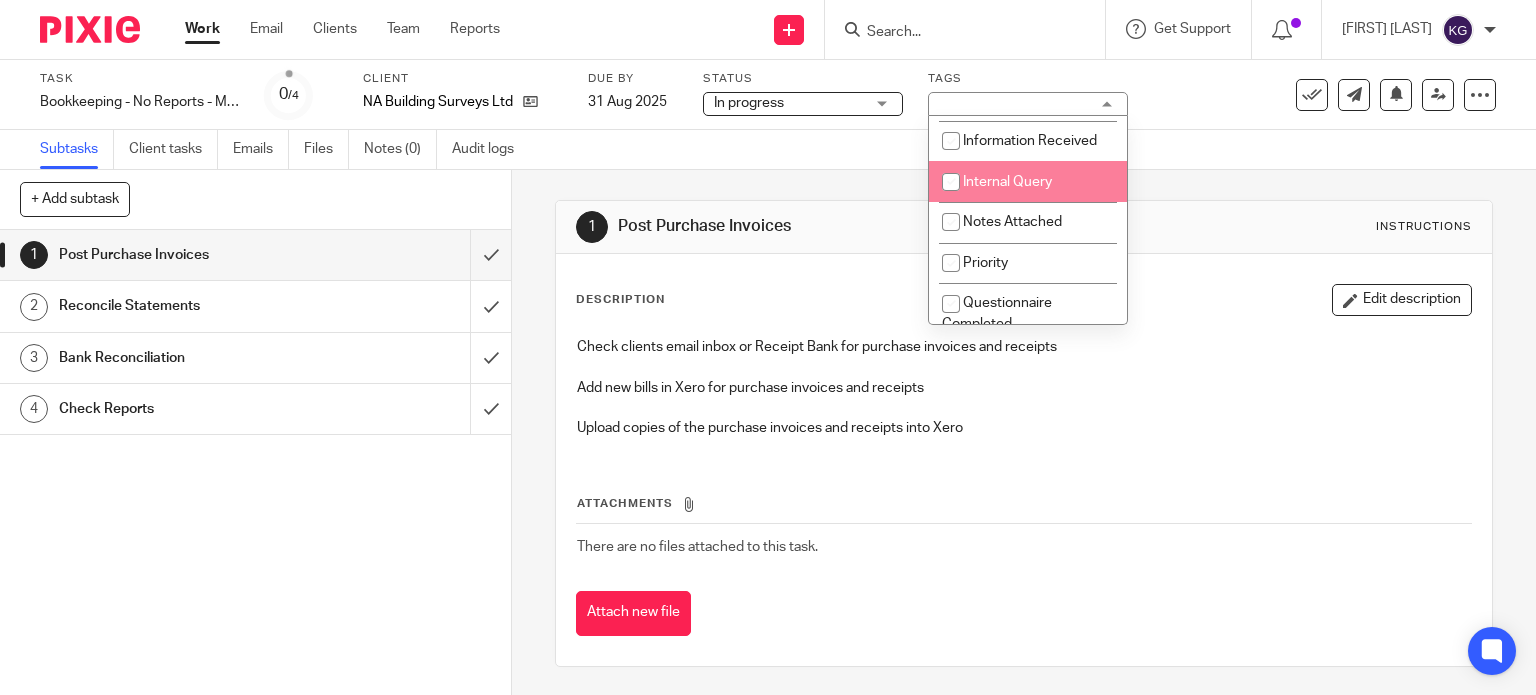 click on "Internal Query" at bounding box center (1007, 182) 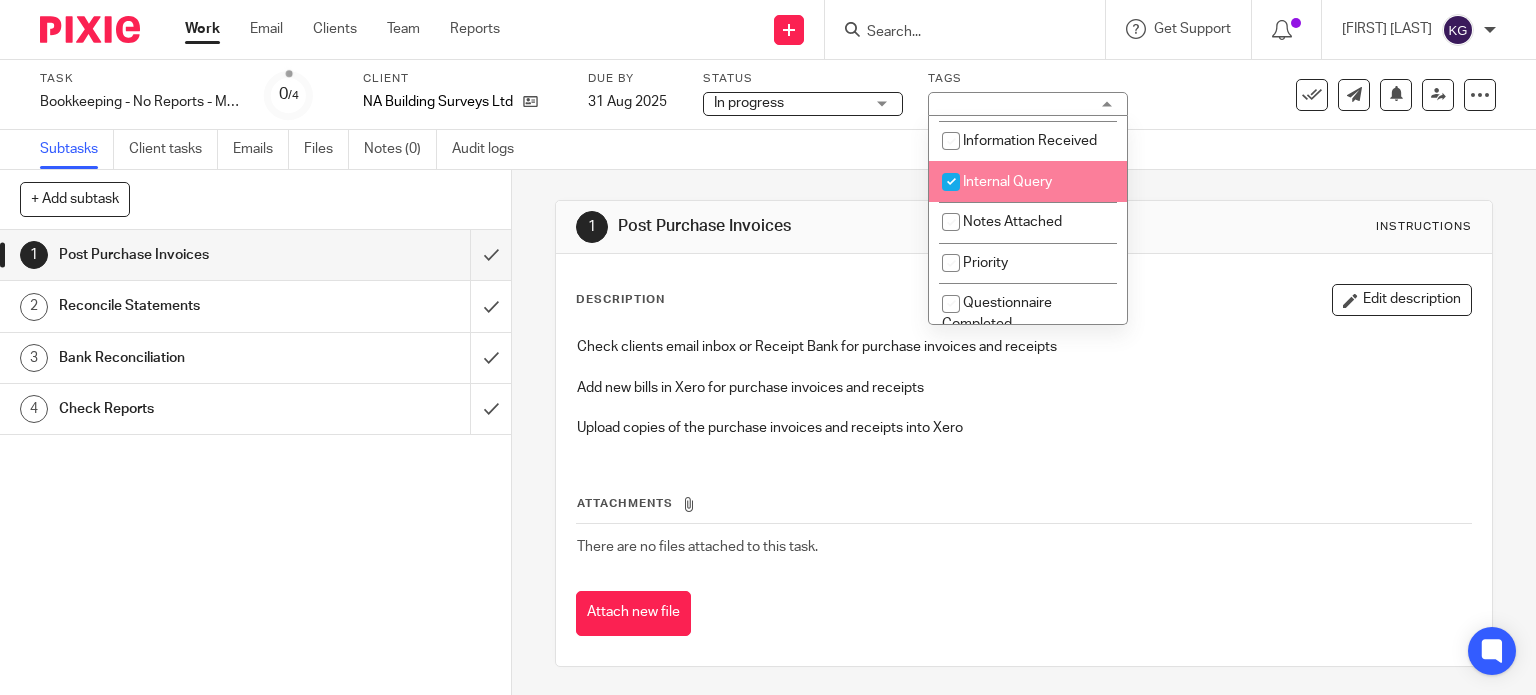 checkbox on "true" 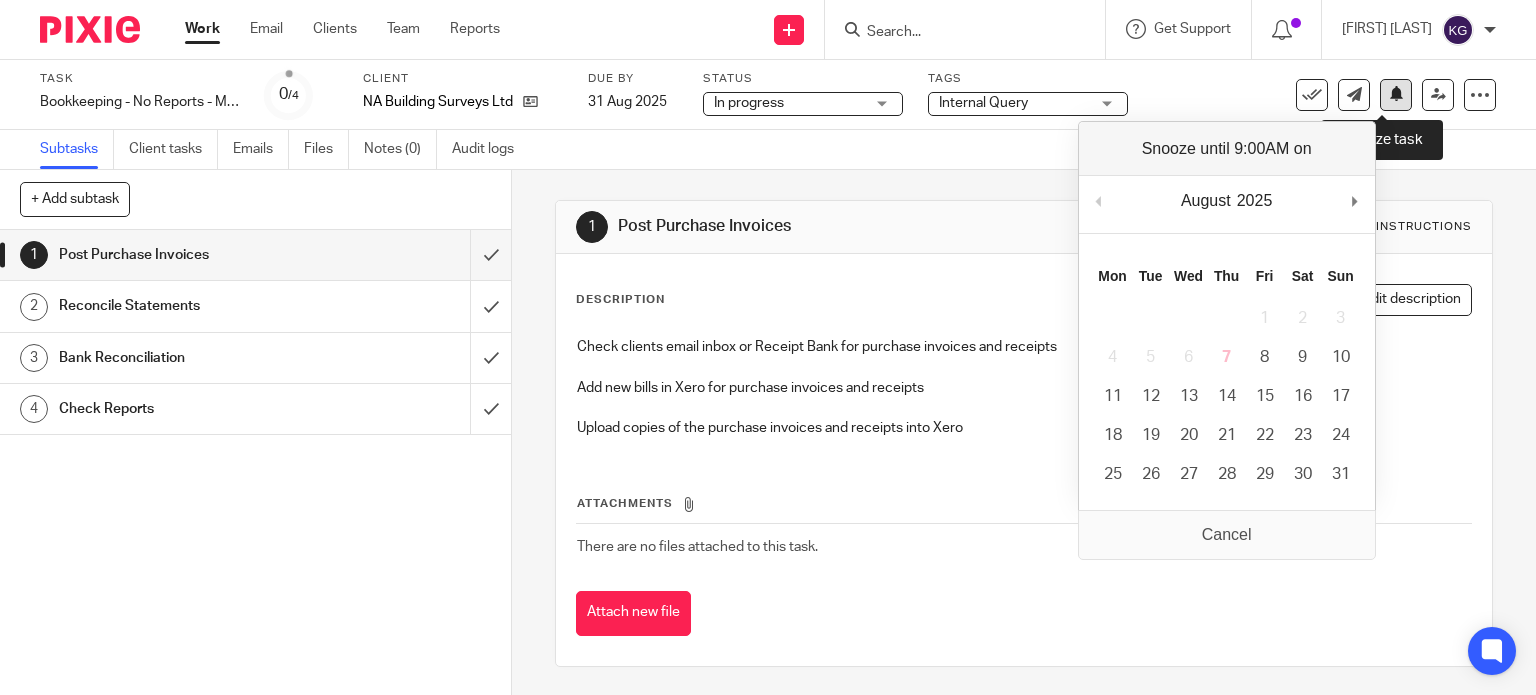 click at bounding box center (1396, 93) 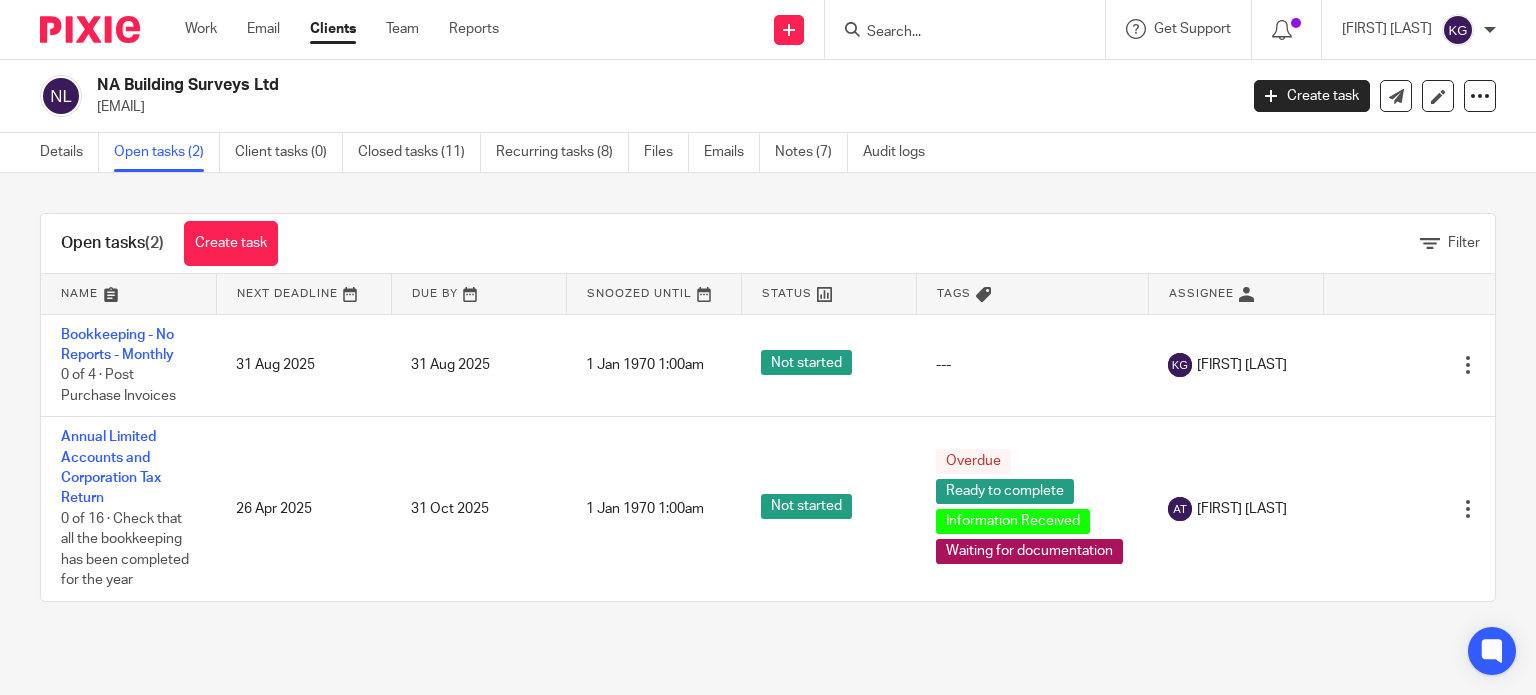 scroll, scrollTop: 0, scrollLeft: 0, axis: both 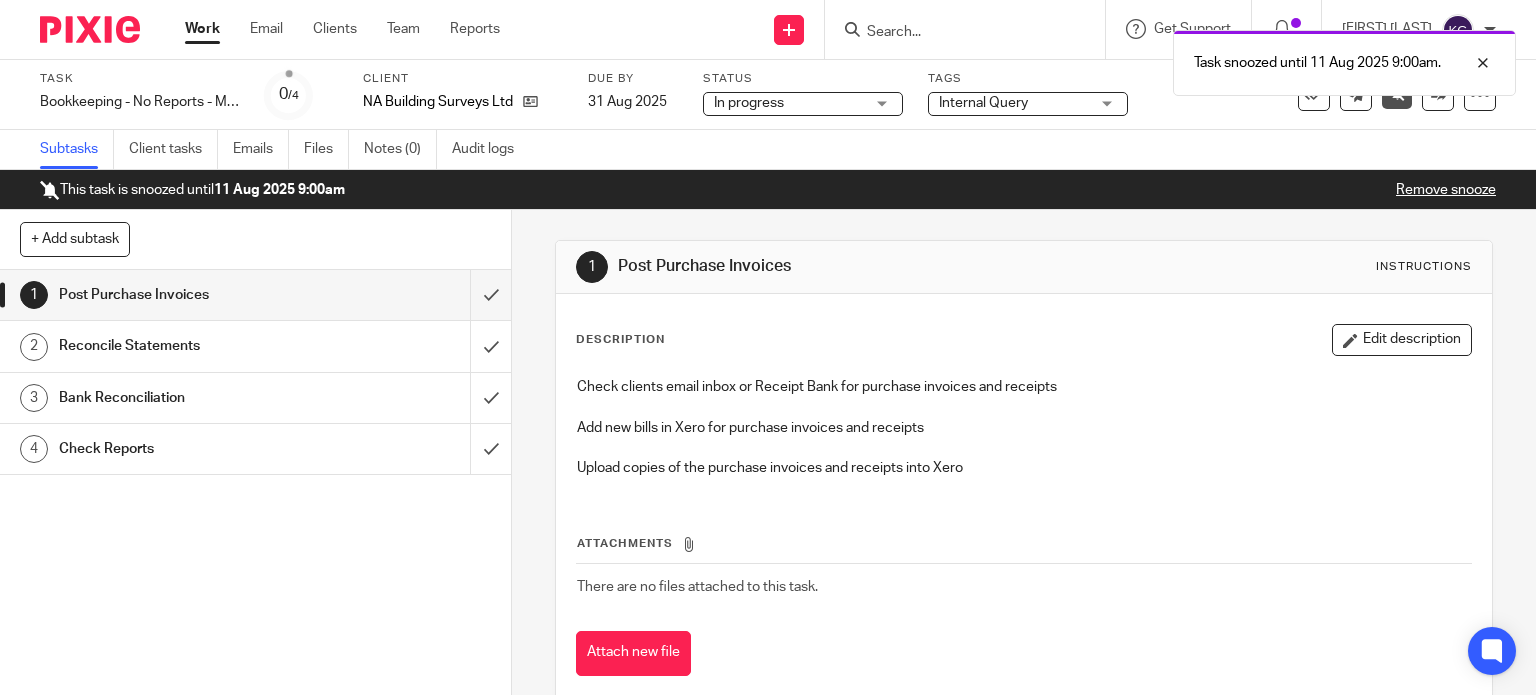 click on "Work" at bounding box center (202, 29) 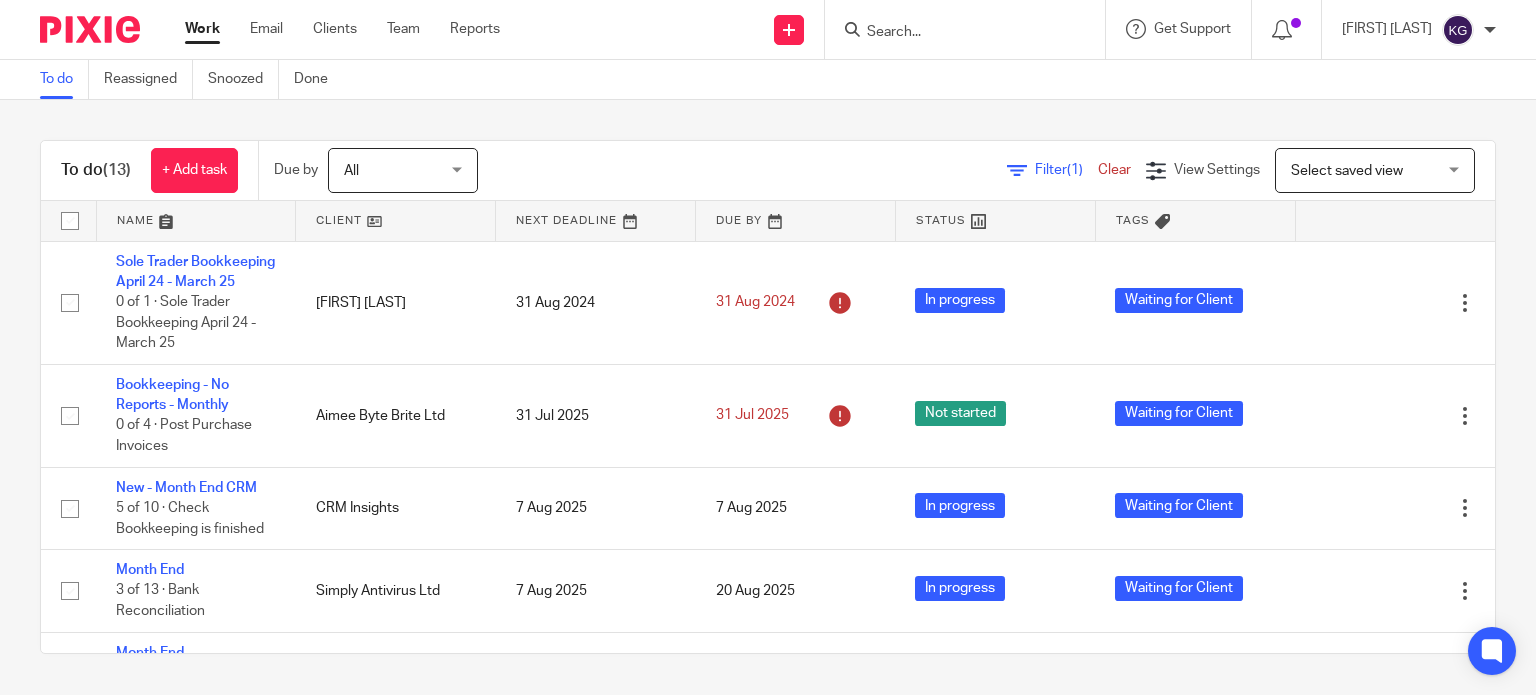 scroll, scrollTop: 0, scrollLeft: 0, axis: both 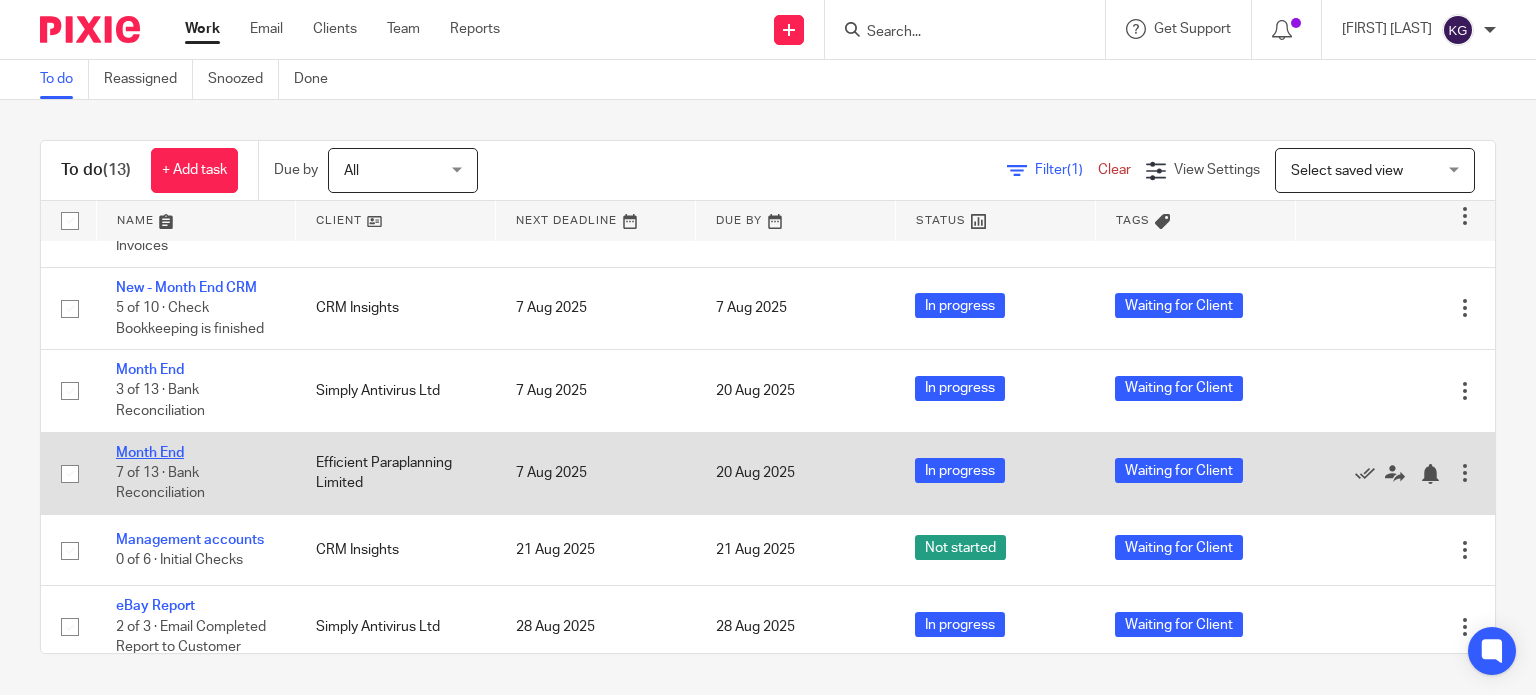 drag, startPoint x: 174, startPoint y: 477, endPoint x: 724, endPoint y: 254, distance: 593.48883 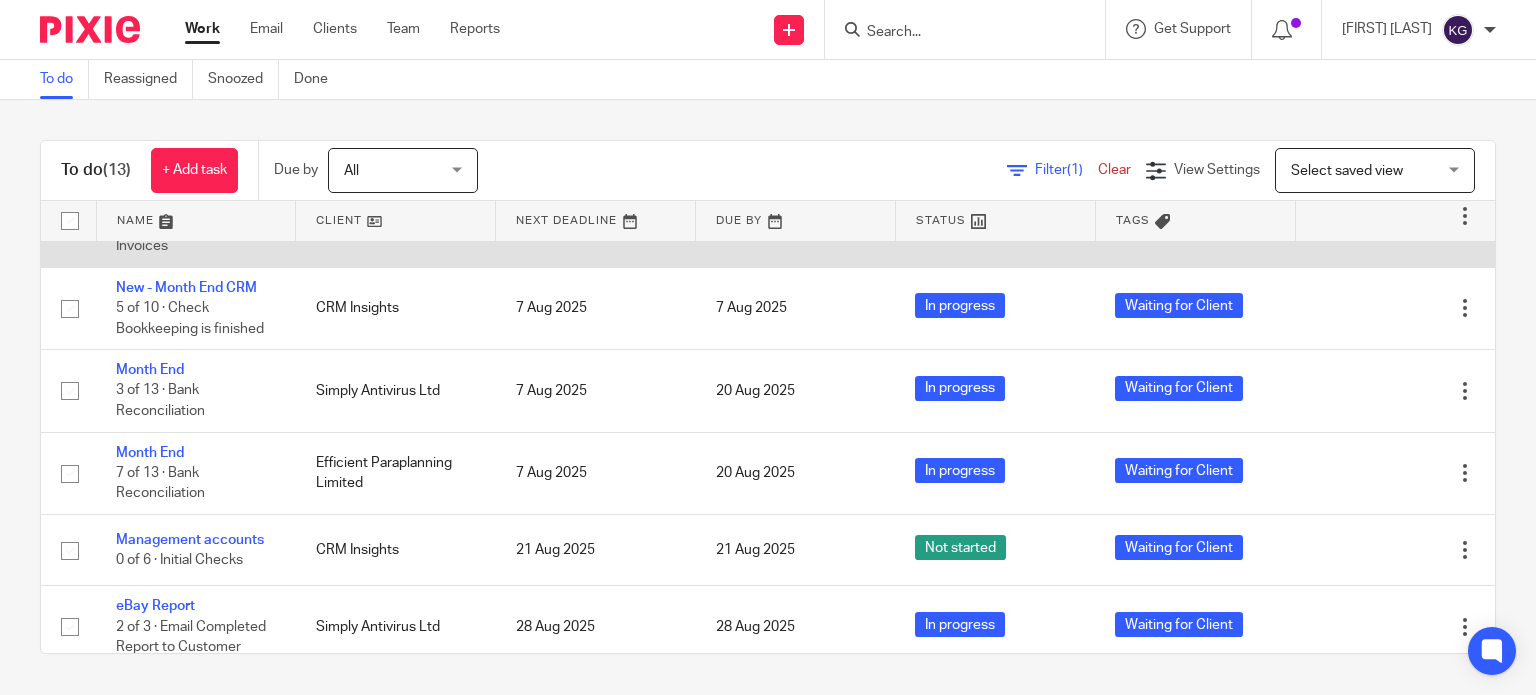 click on "Month End" at bounding box center [150, 453] 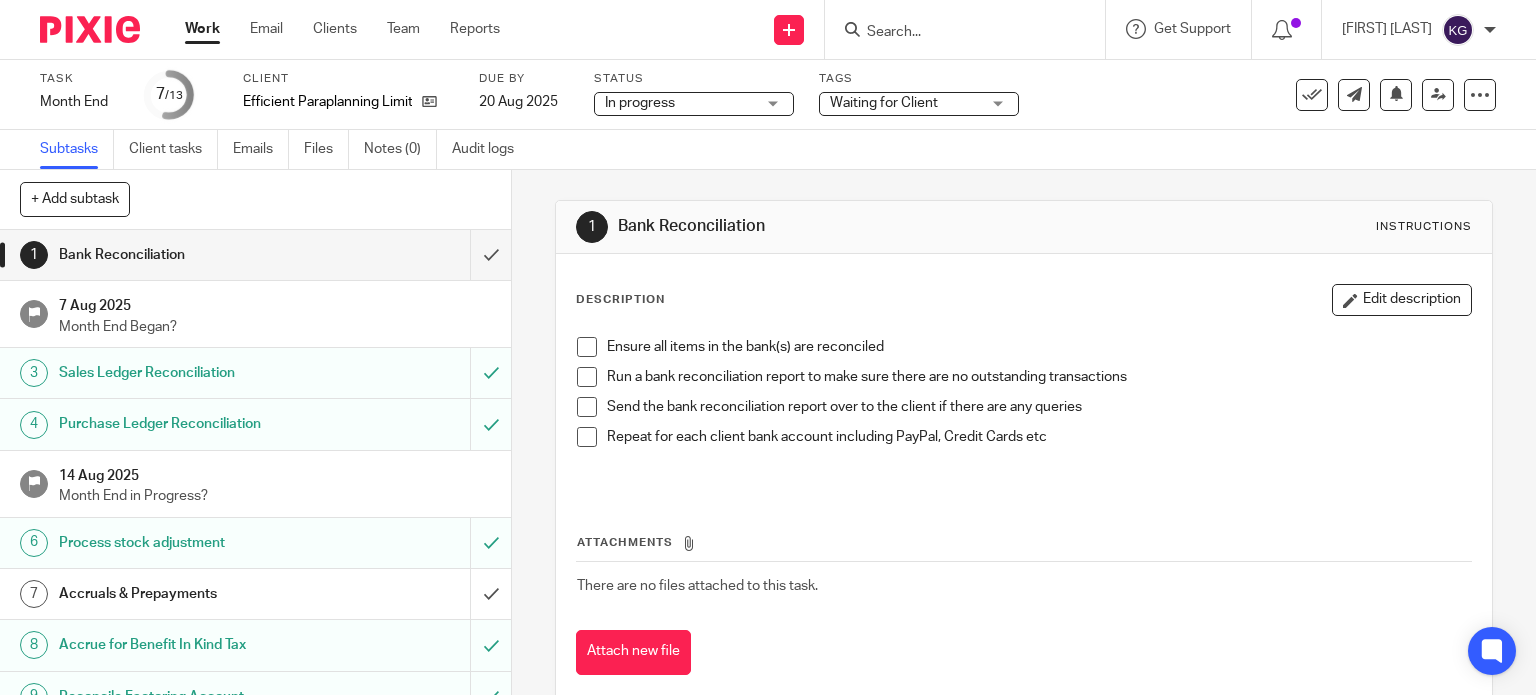 scroll, scrollTop: 0, scrollLeft: 0, axis: both 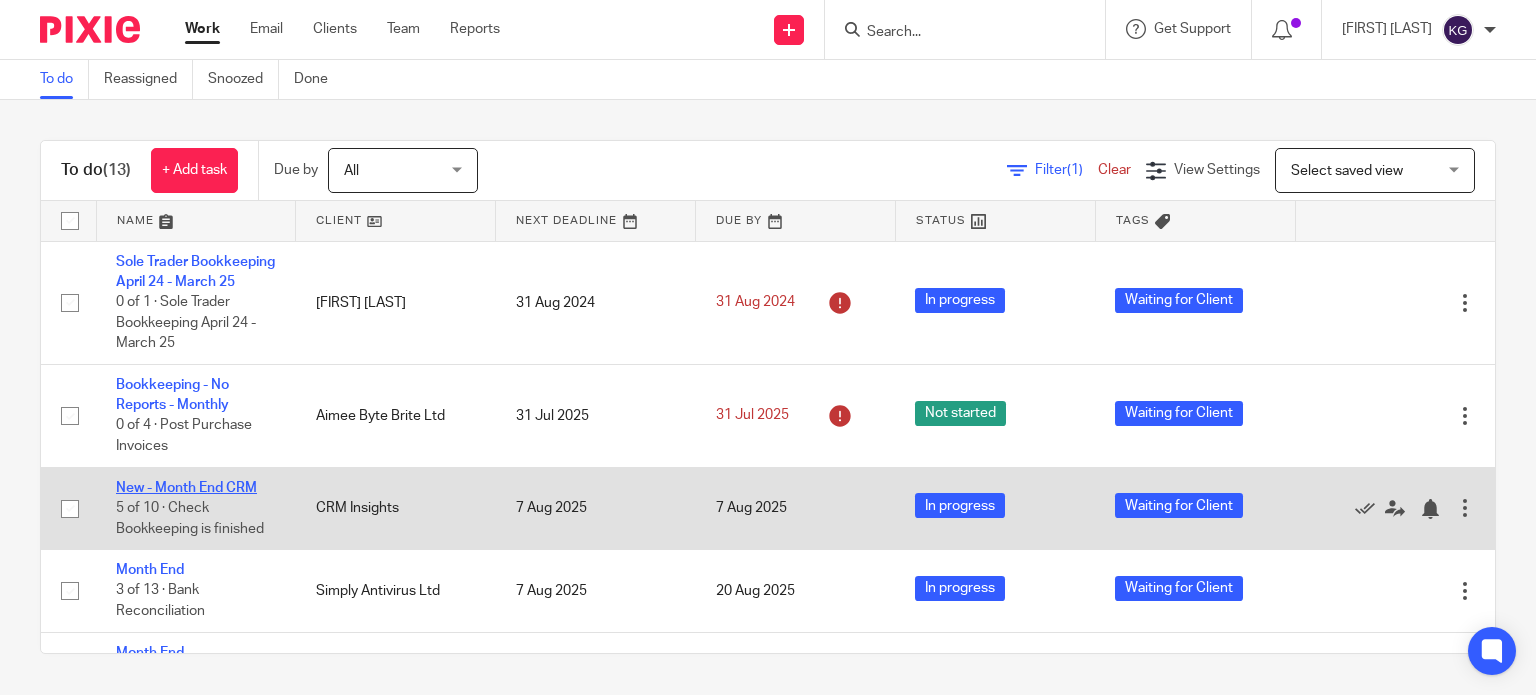 click on "New - Month End CRM" at bounding box center (186, 488) 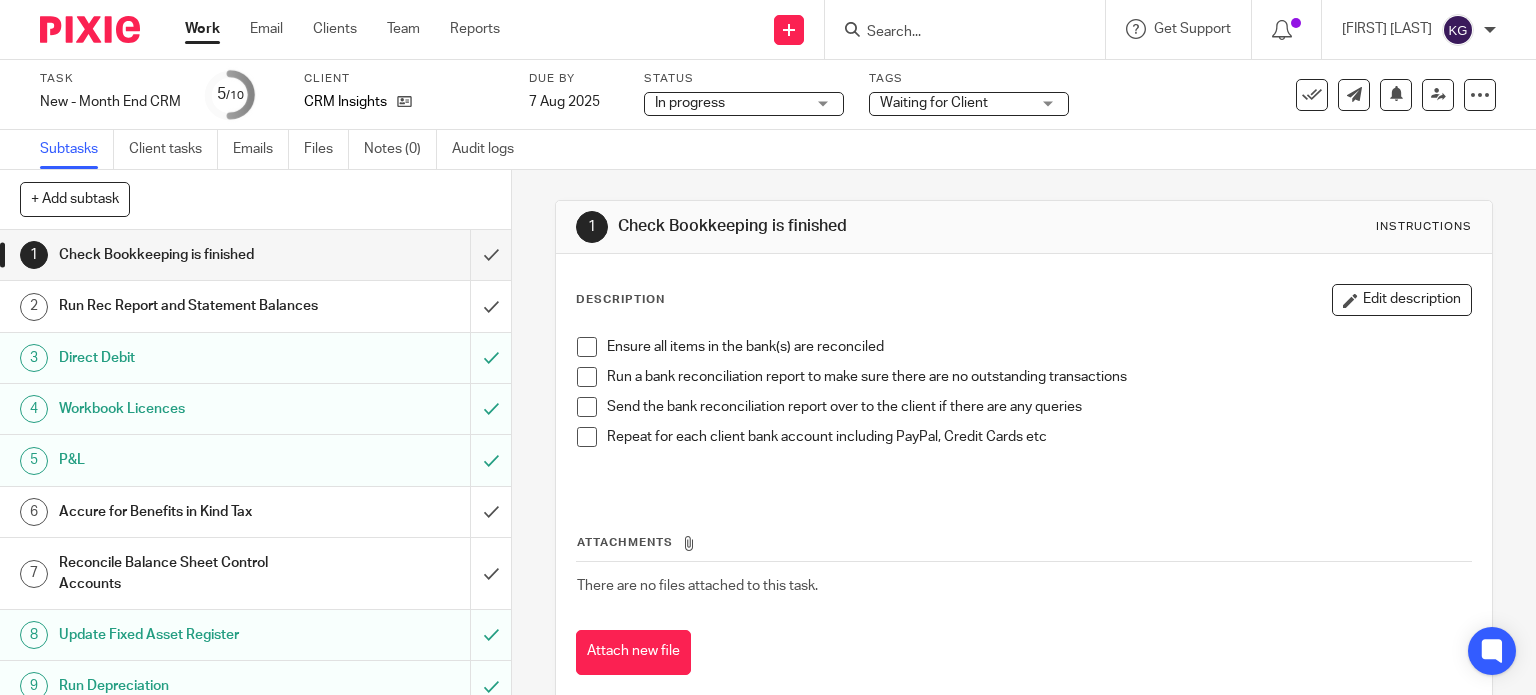 scroll, scrollTop: 0, scrollLeft: 0, axis: both 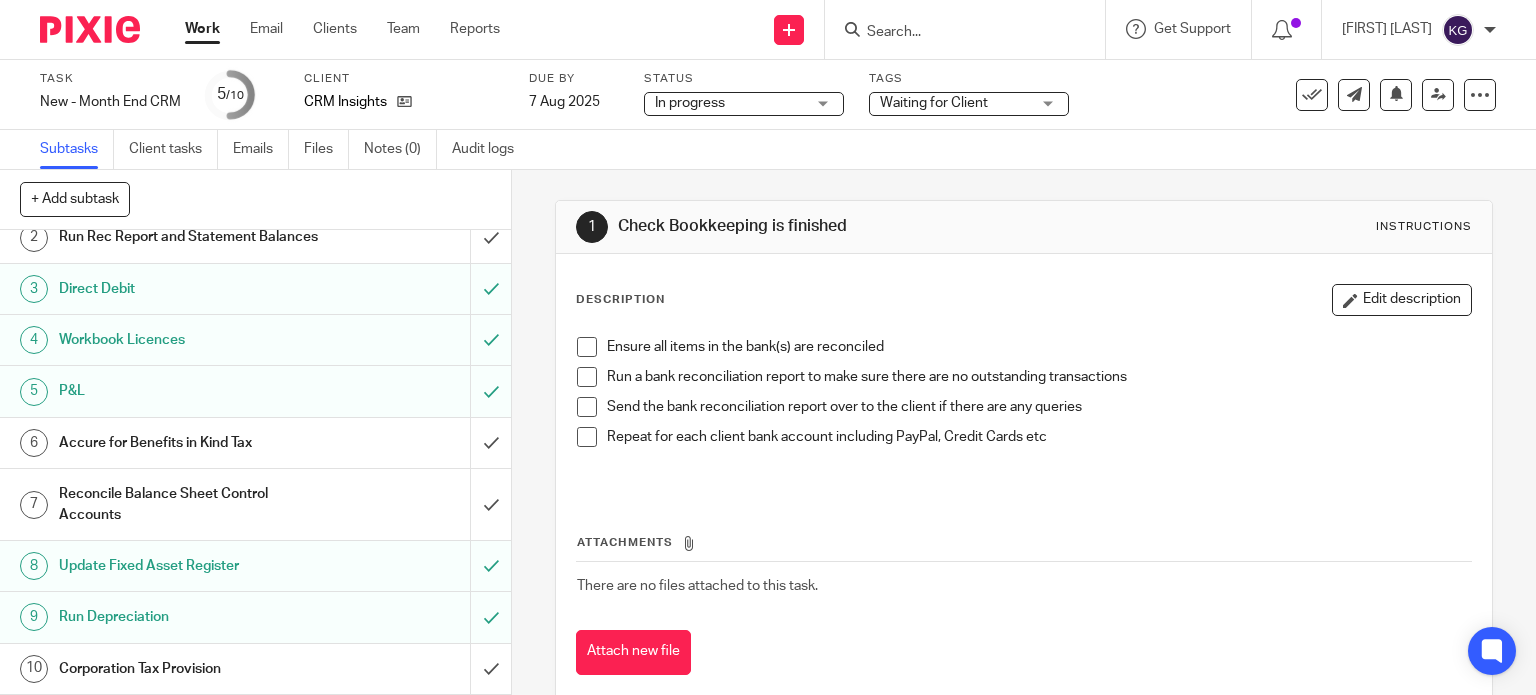 click on "Reconcile Balance Sheet Control Accounts" at bounding box center (189, 504) 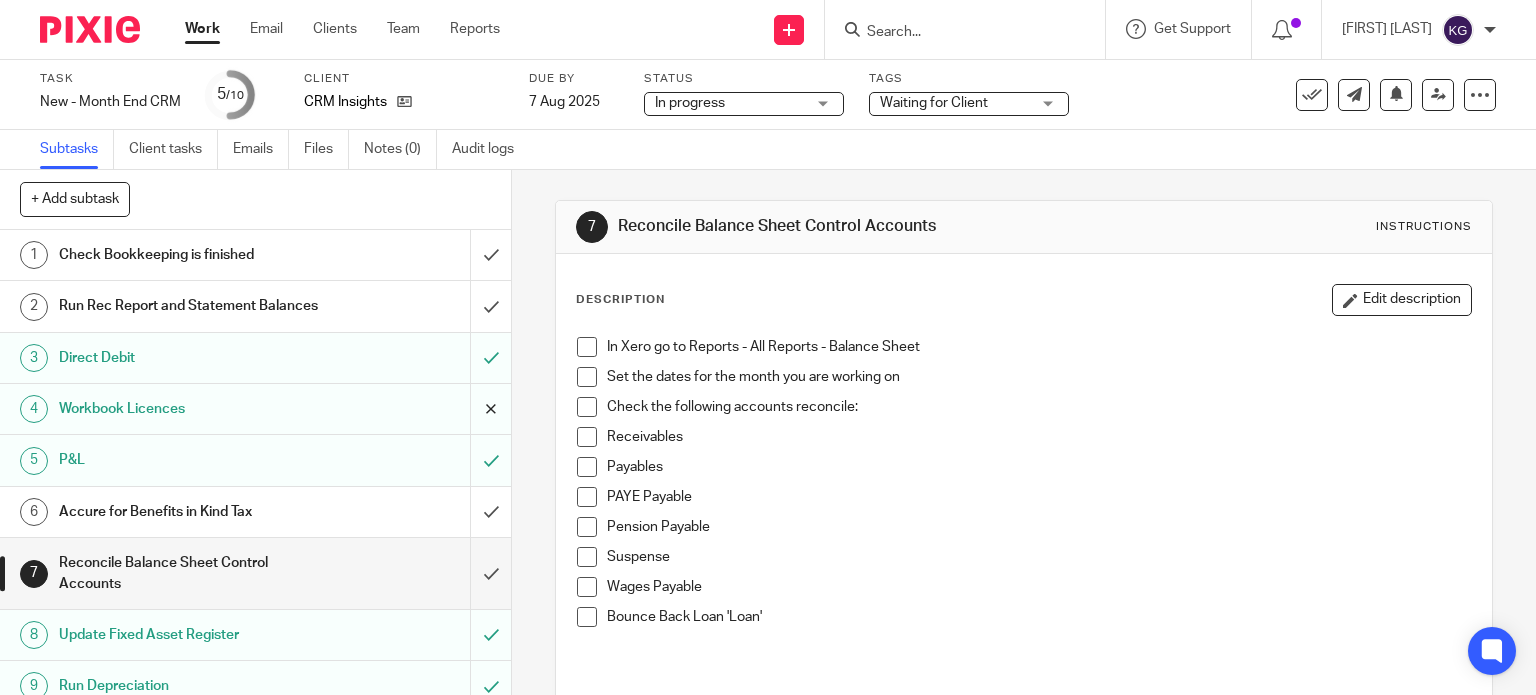 scroll, scrollTop: 0, scrollLeft: 0, axis: both 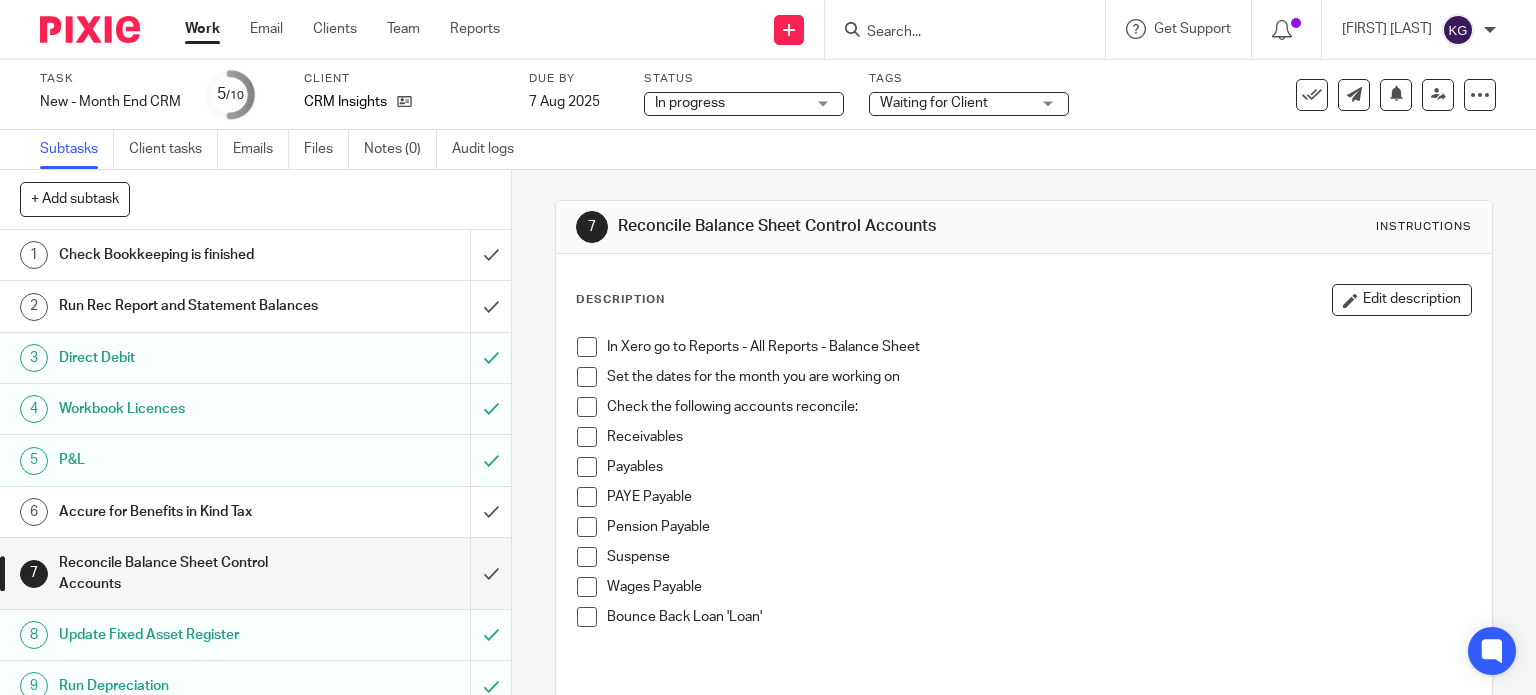drag, startPoint x: 578, startPoint y: 351, endPoint x: 584, endPoint y: 373, distance: 22.803509 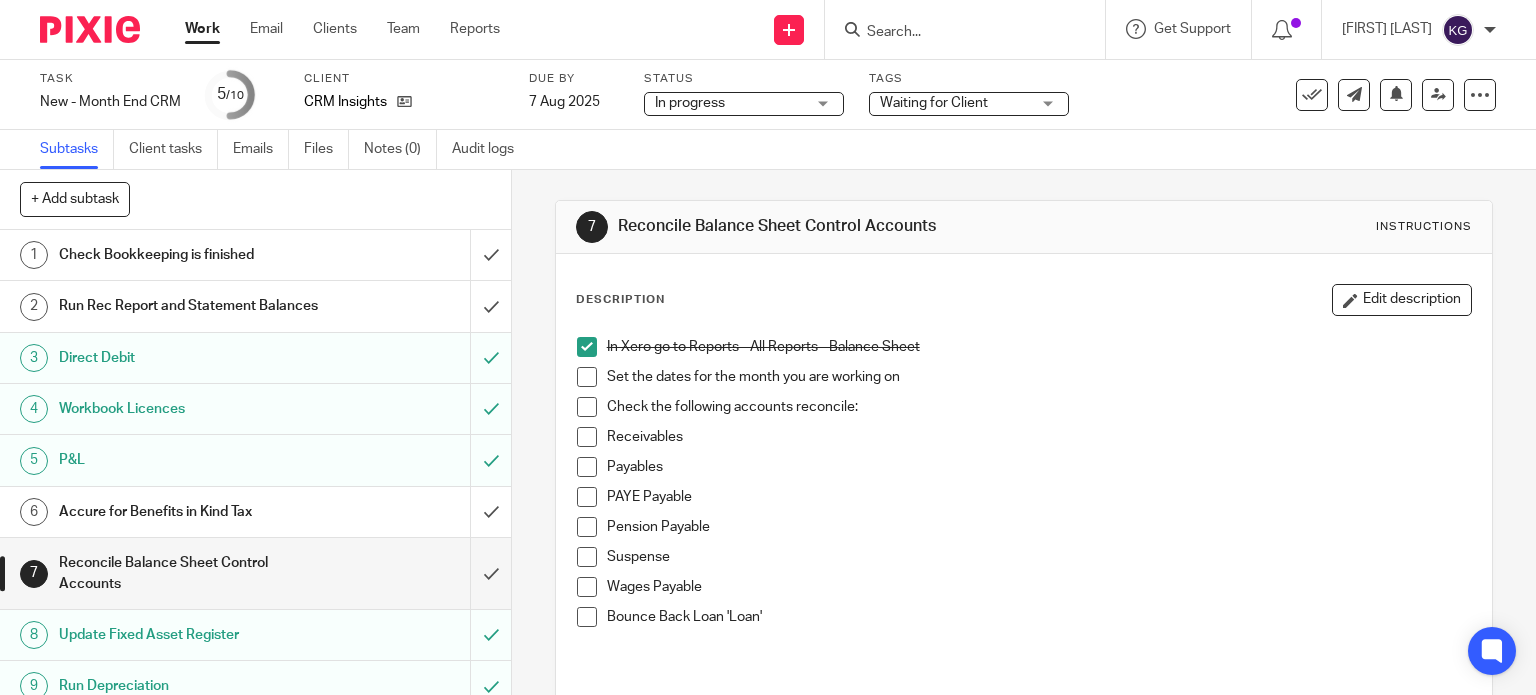 click at bounding box center [587, 377] 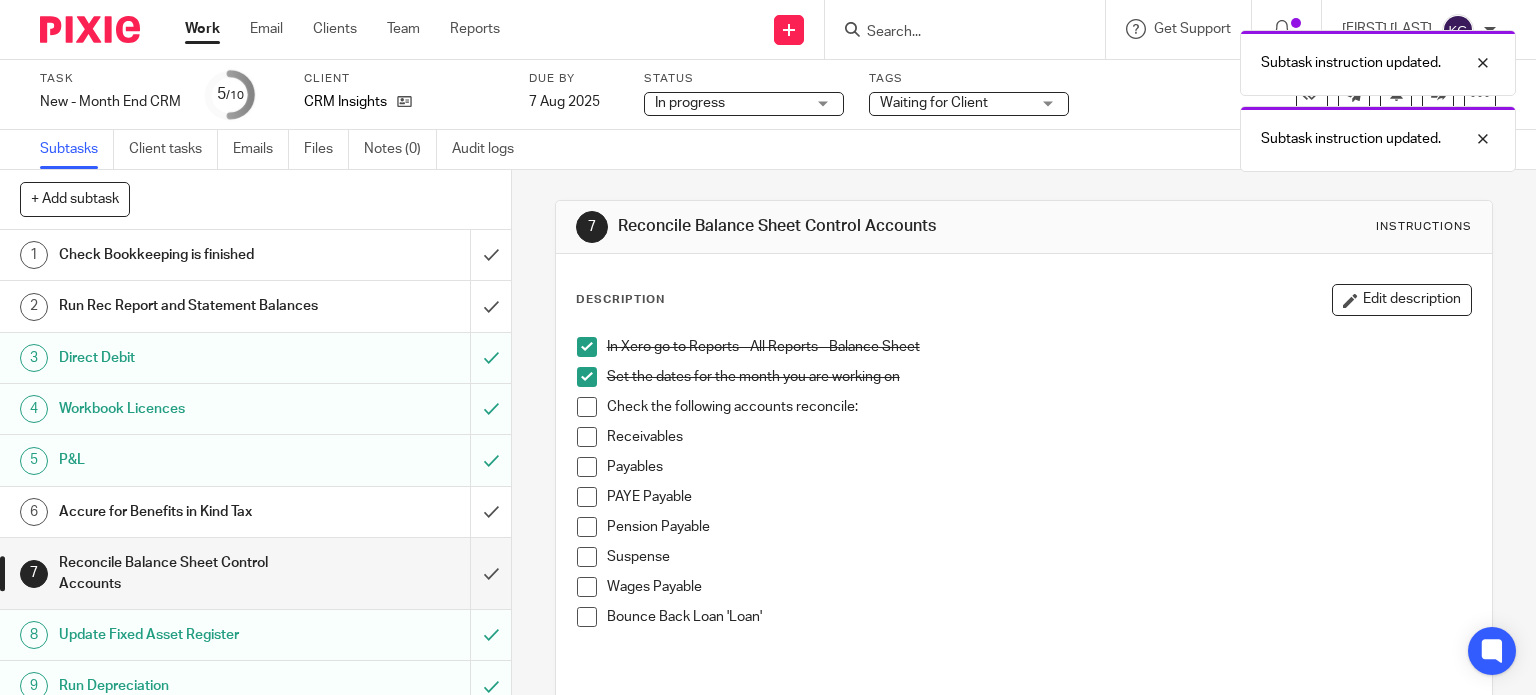 click at bounding box center (587, 407) 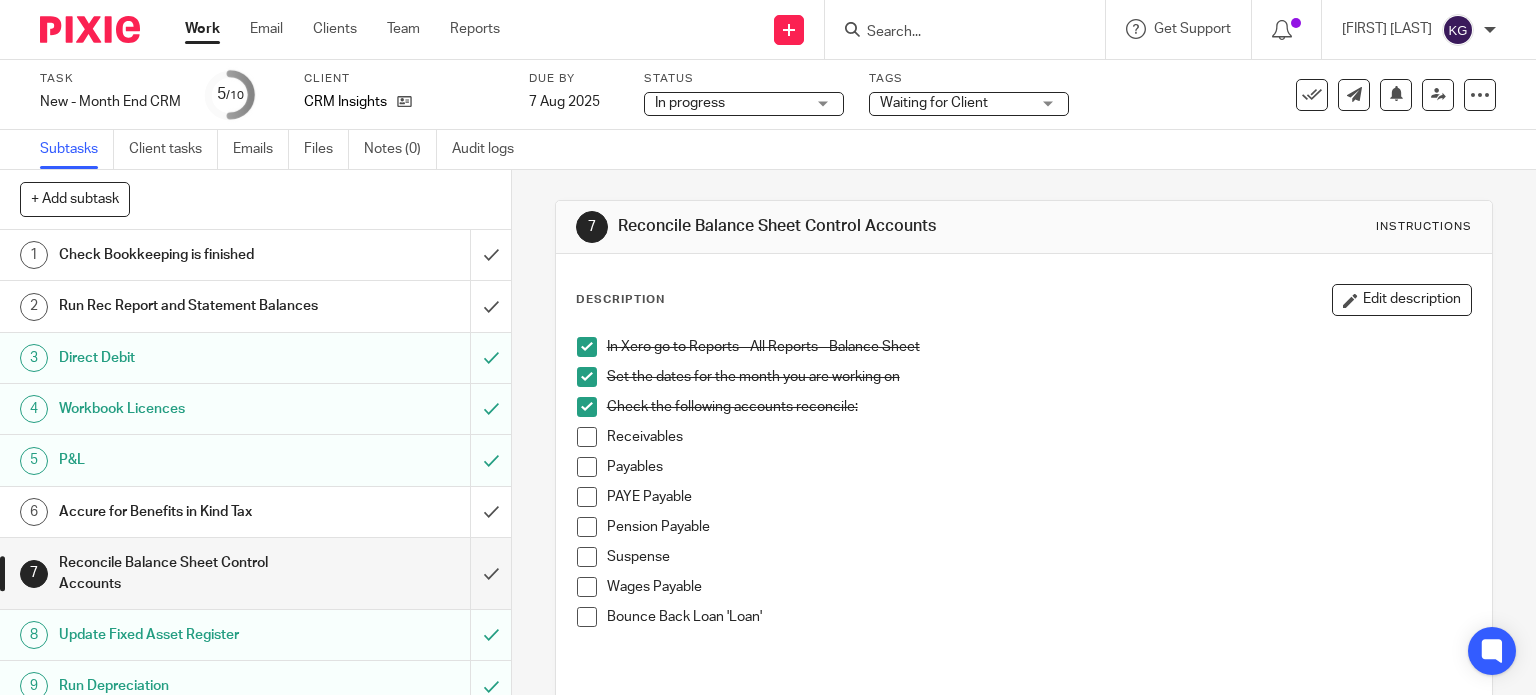 click at bounding box center (587, 437) 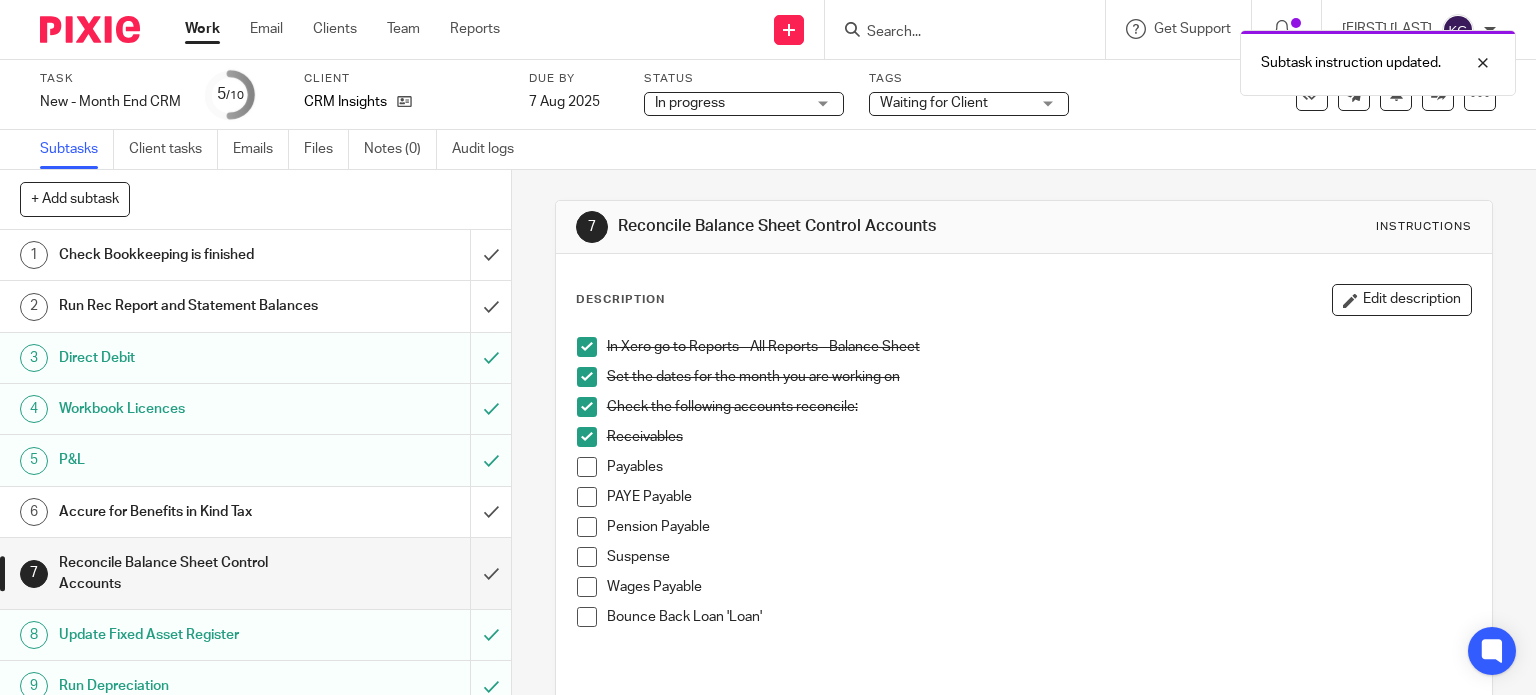 click at bounding box center (587, 467) 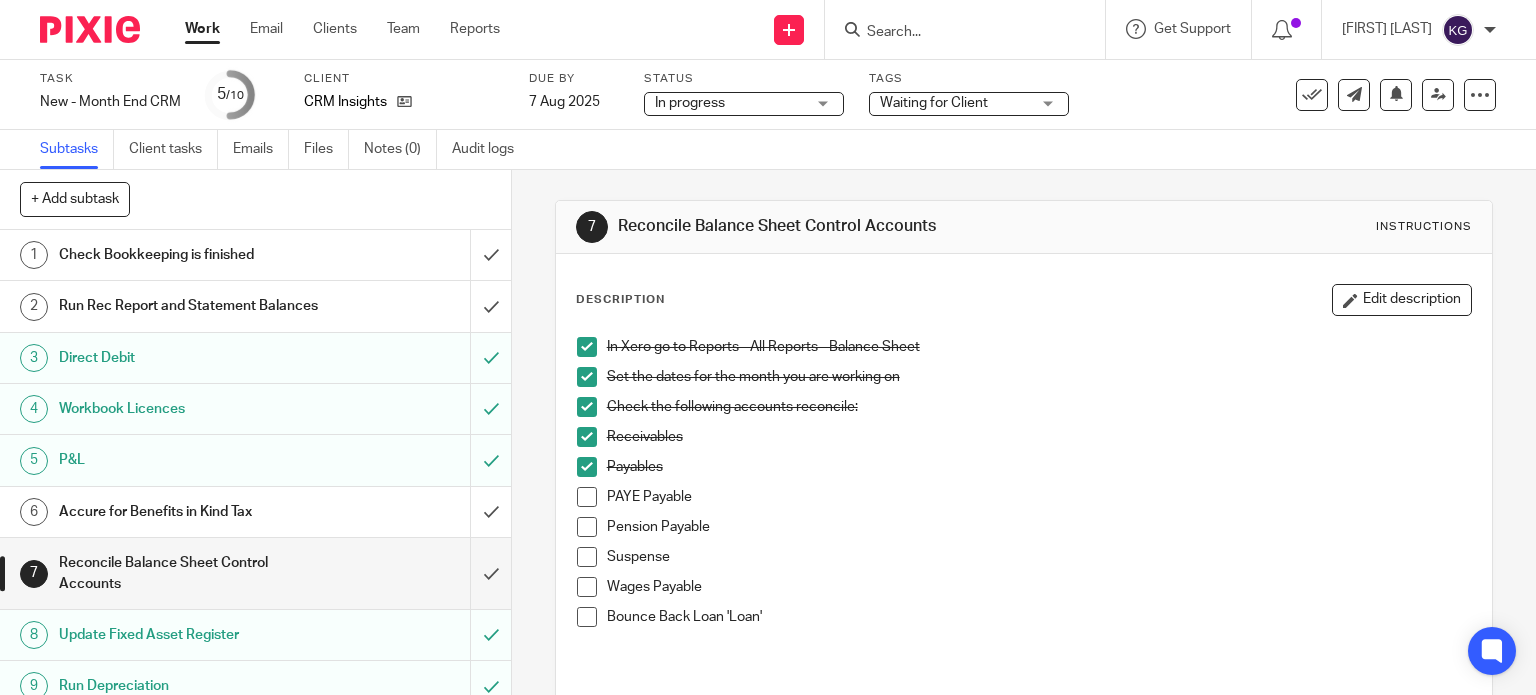 click at bounding box center [587, 527] 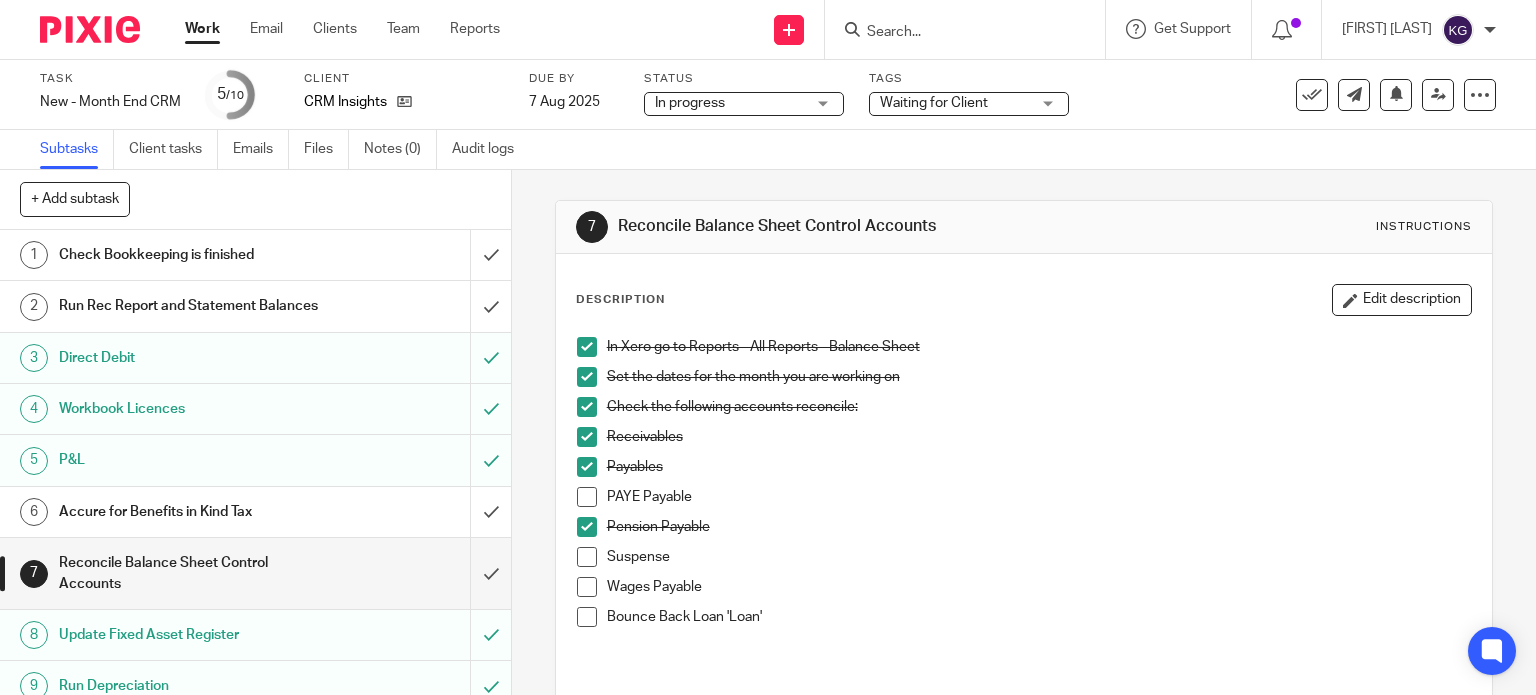 click at bounding box center [587, 587] 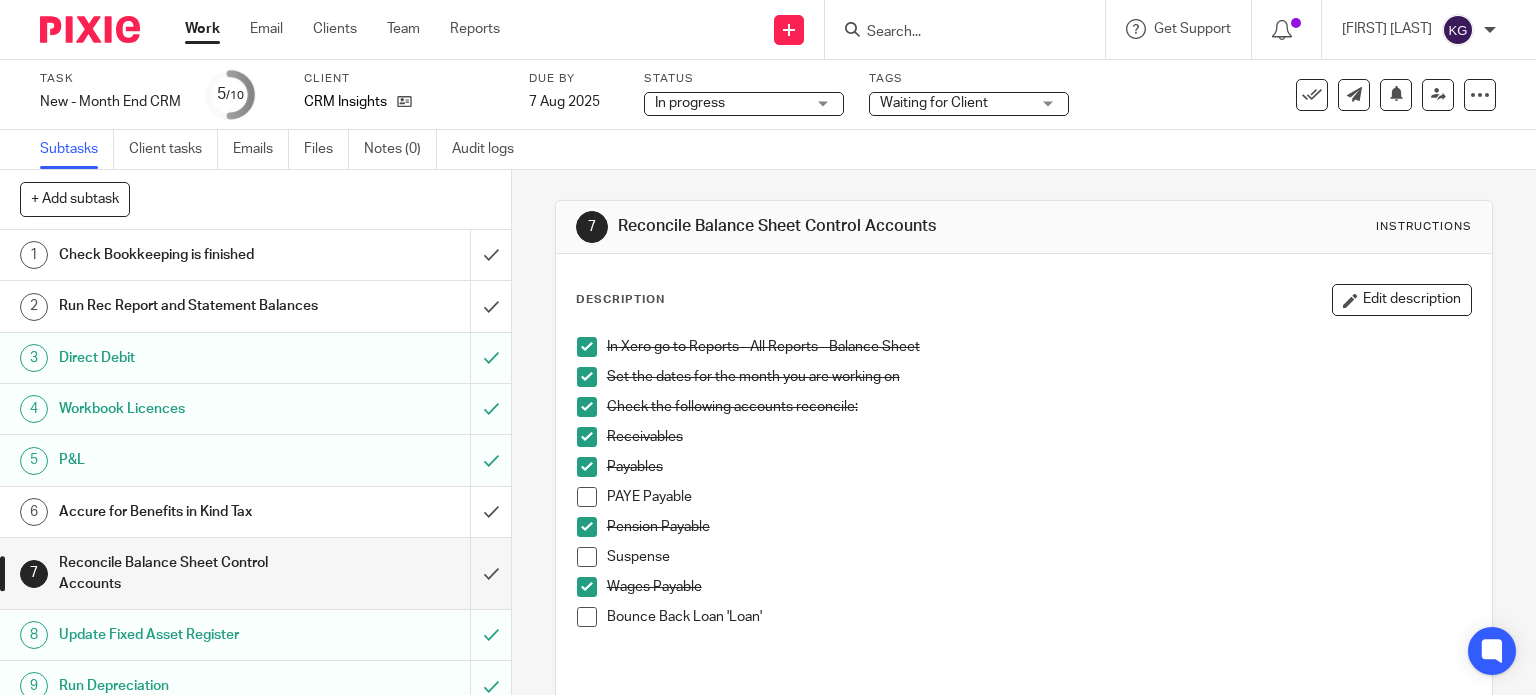 click at bounding box center (587, 557) 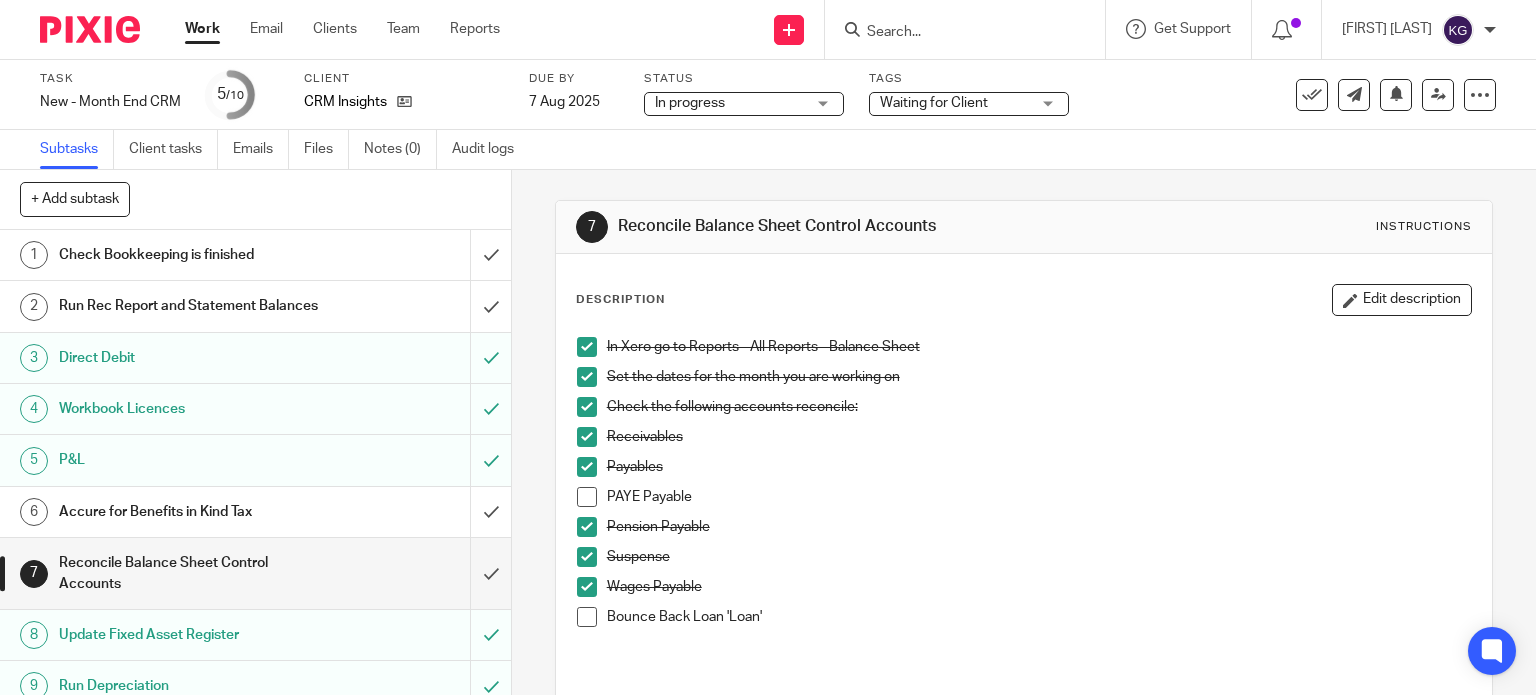 click at bounding box center [587, 617] 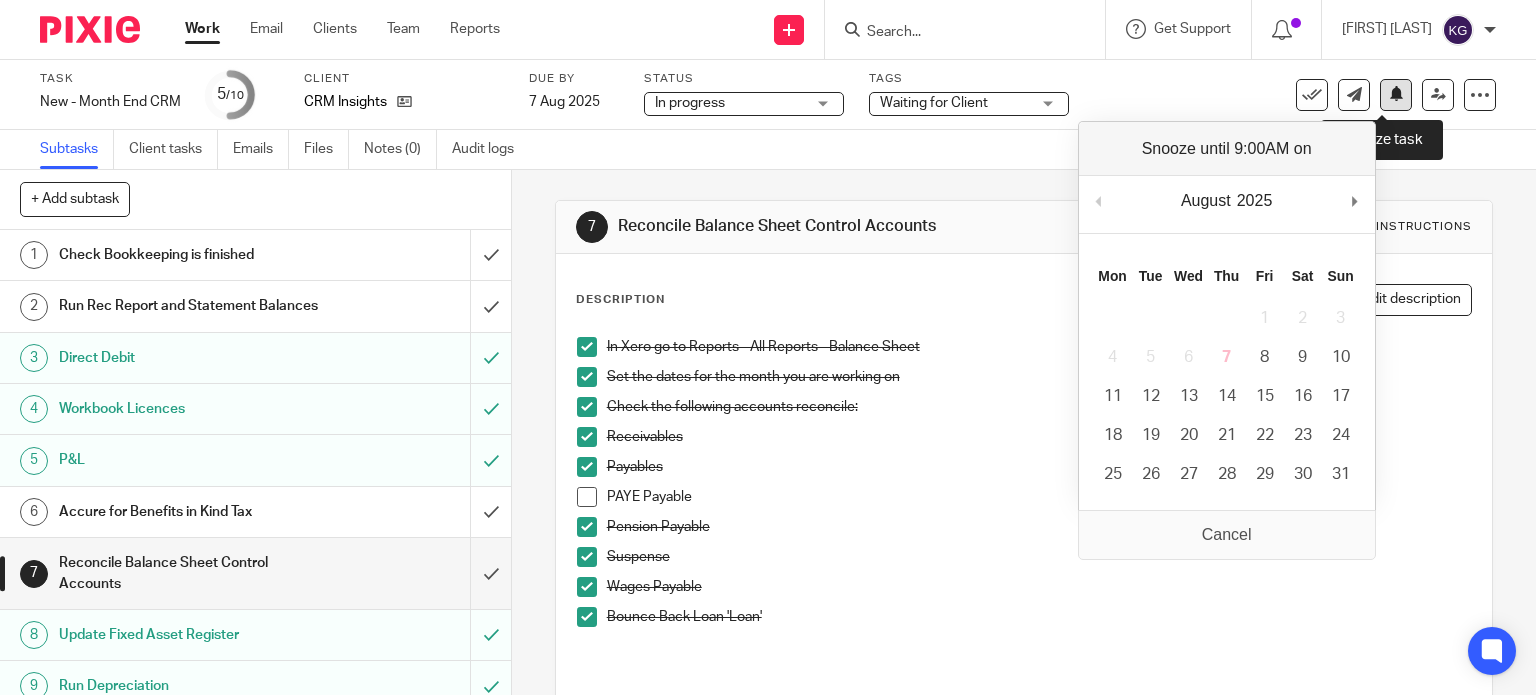click at bounding box center (1396, 93) 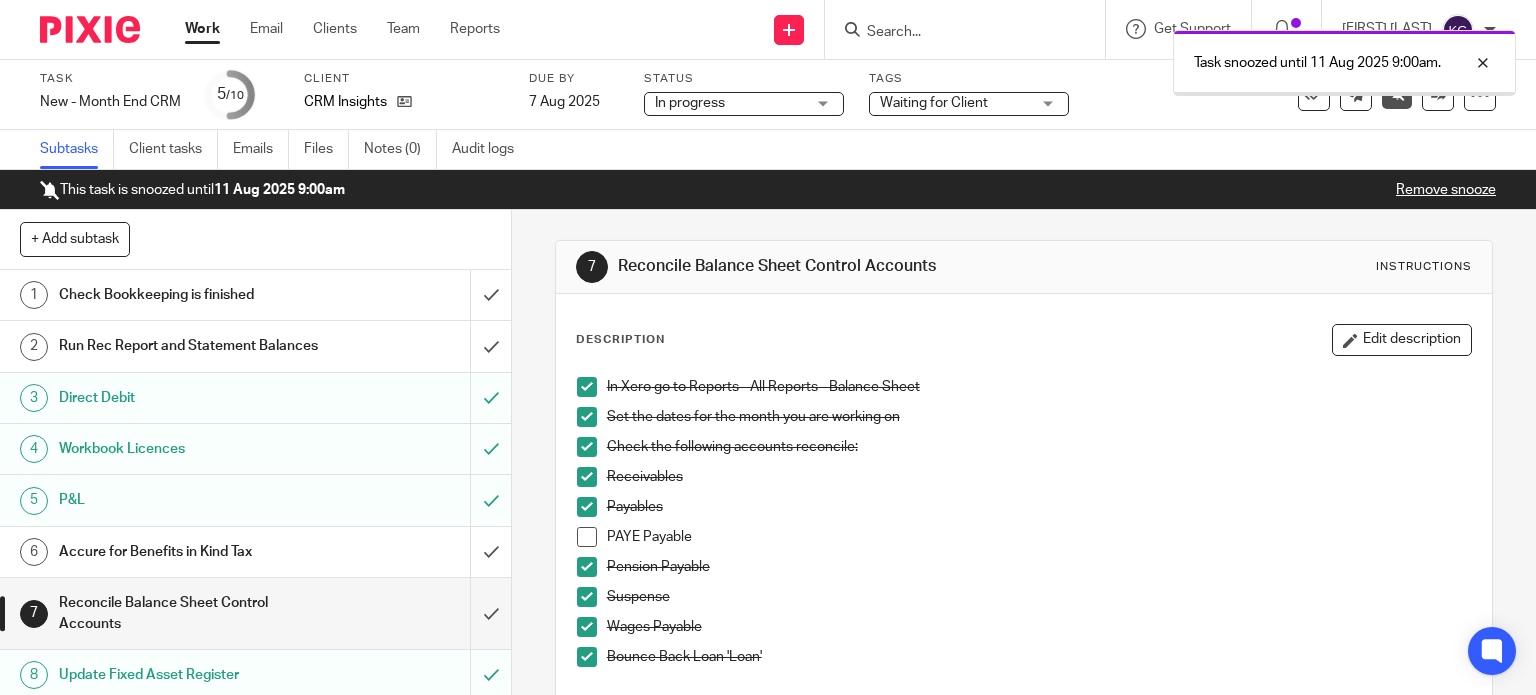 scroll, scrollTop: 0, scrollLeft: 0, axis: both 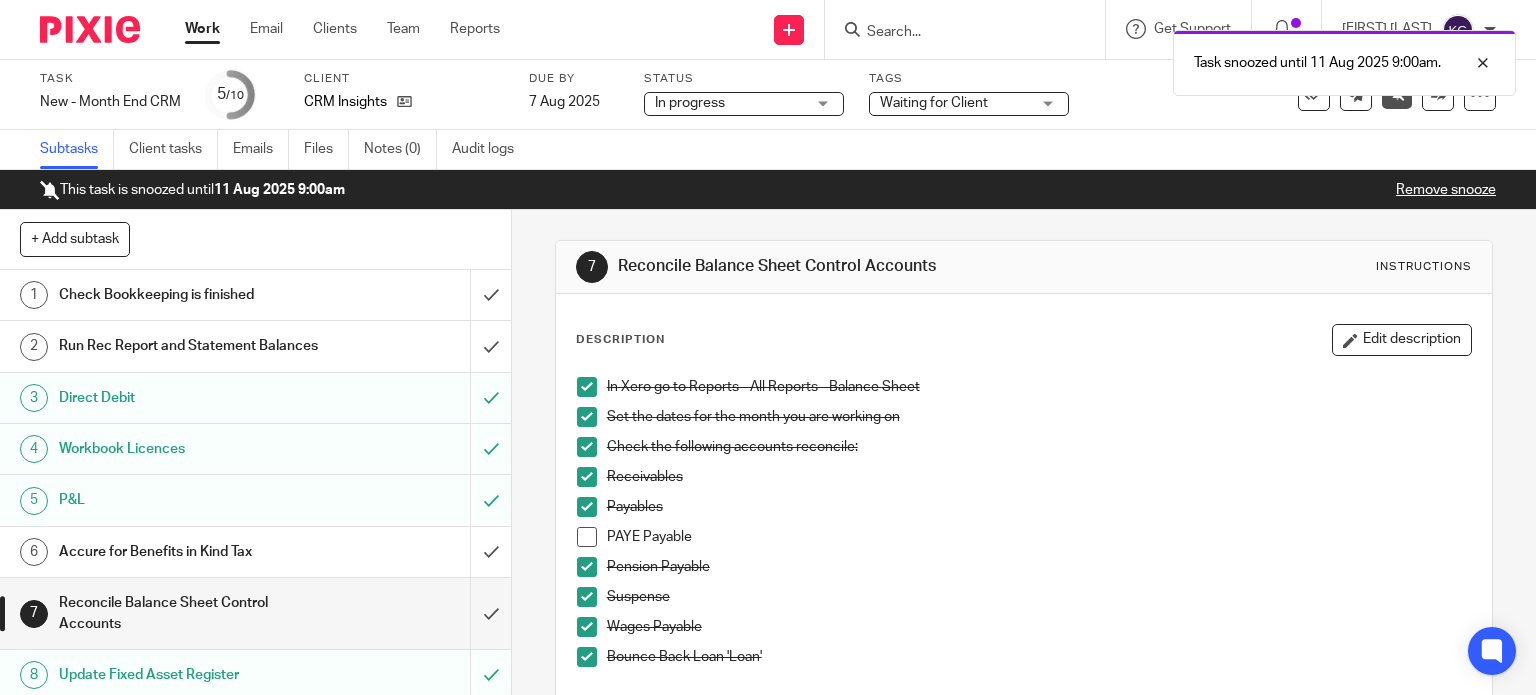 click on "Work" at bounding box center (202, 29) 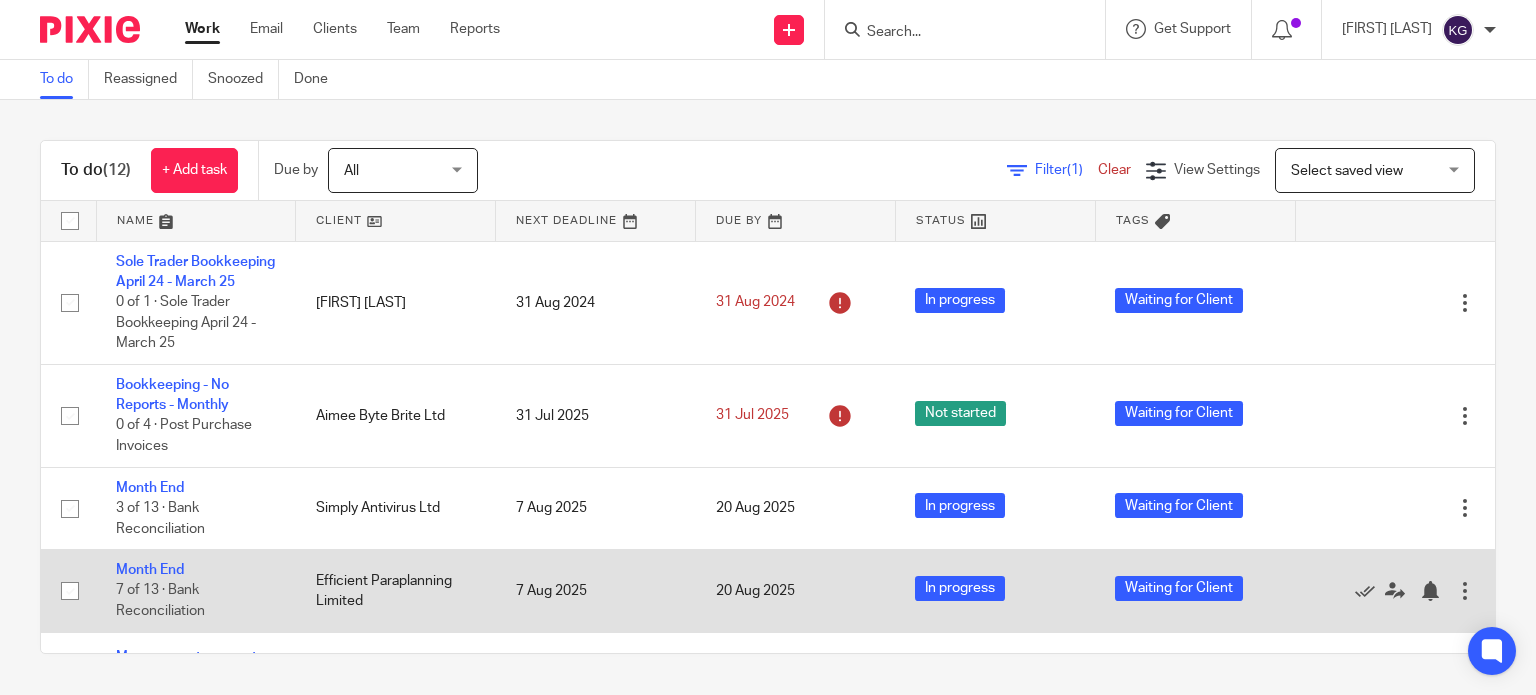scroll, scrollTop: 0, scrollLeft: 0, axis: both 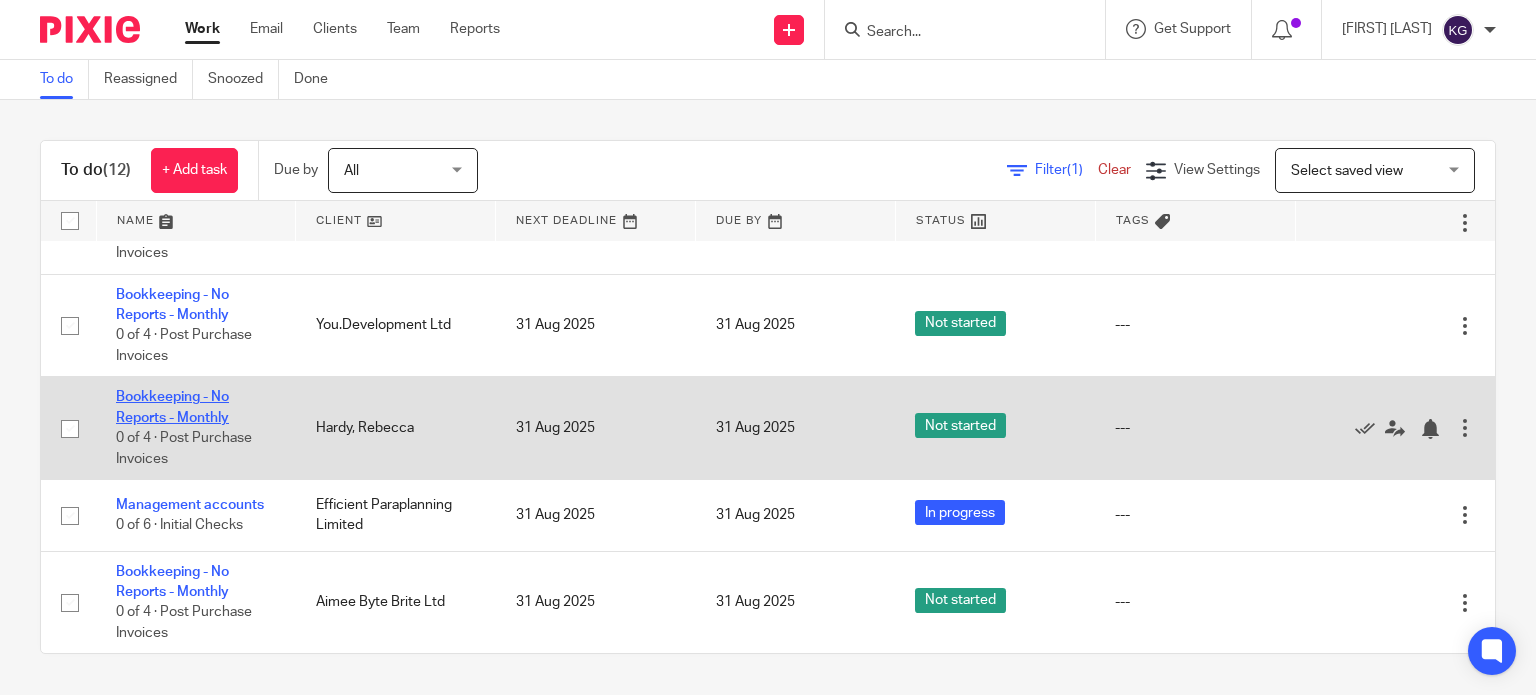 click on "Bookkeeping - No Reports - Monthly" at bounding box center (172, 407) 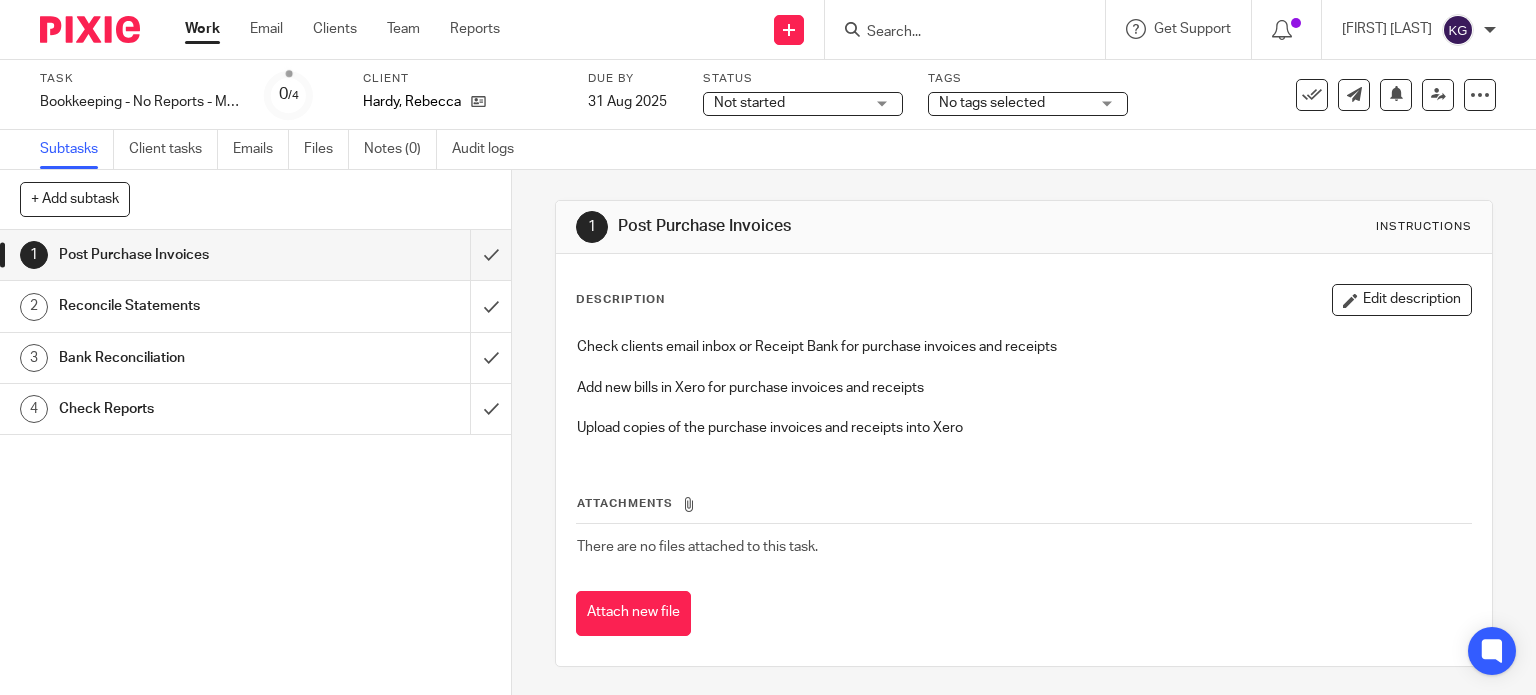 scroll, scrollTop: 0, scrollLeft: 0, axis: both 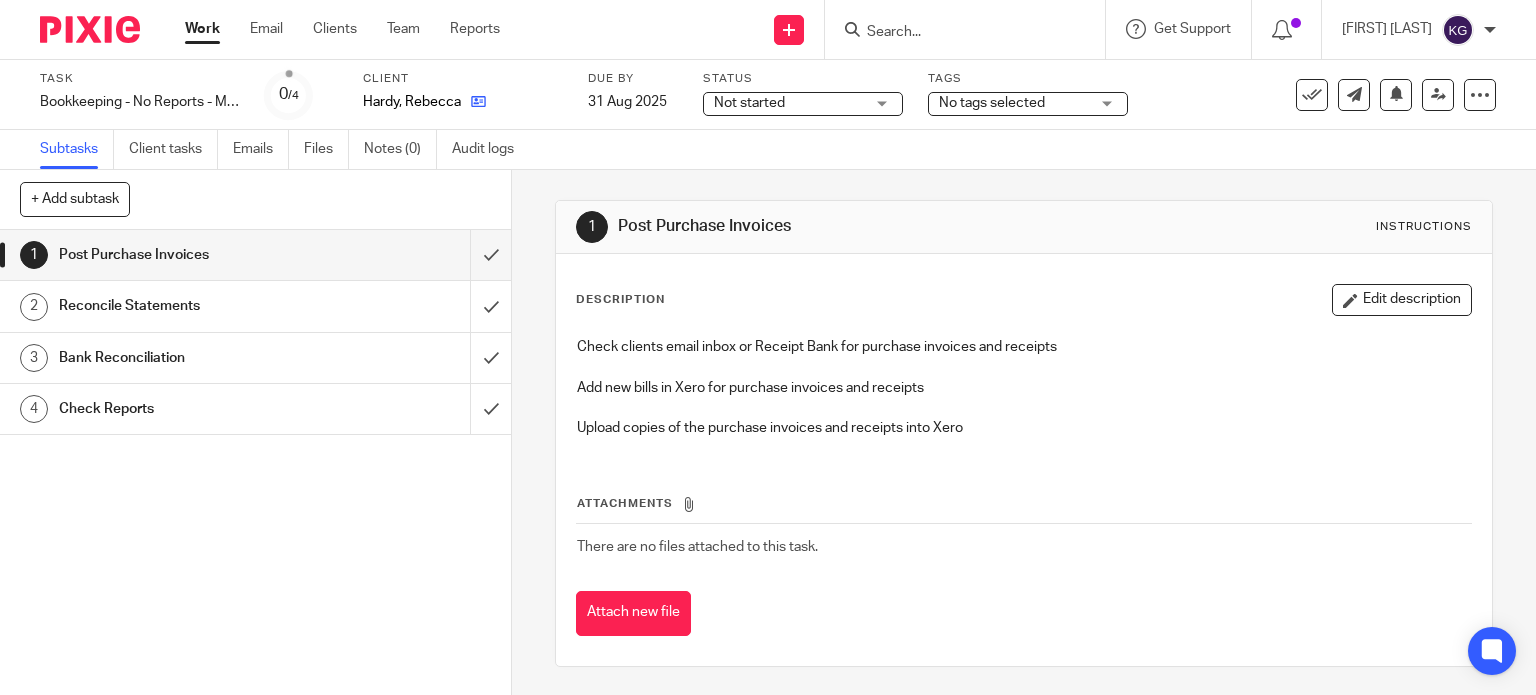 click at bounding box center (473, 102) 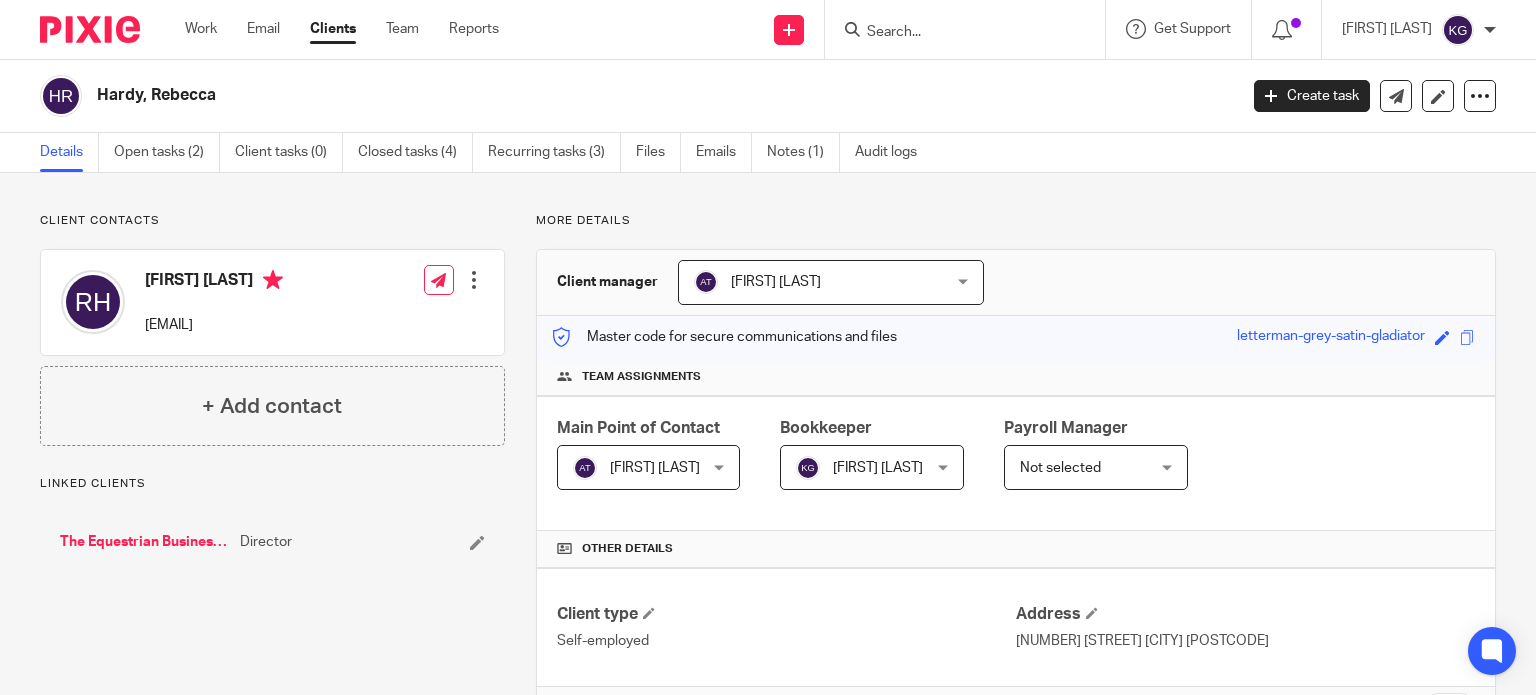 scroll, scrollTop: 0, scrollLeft: 0, axis: both 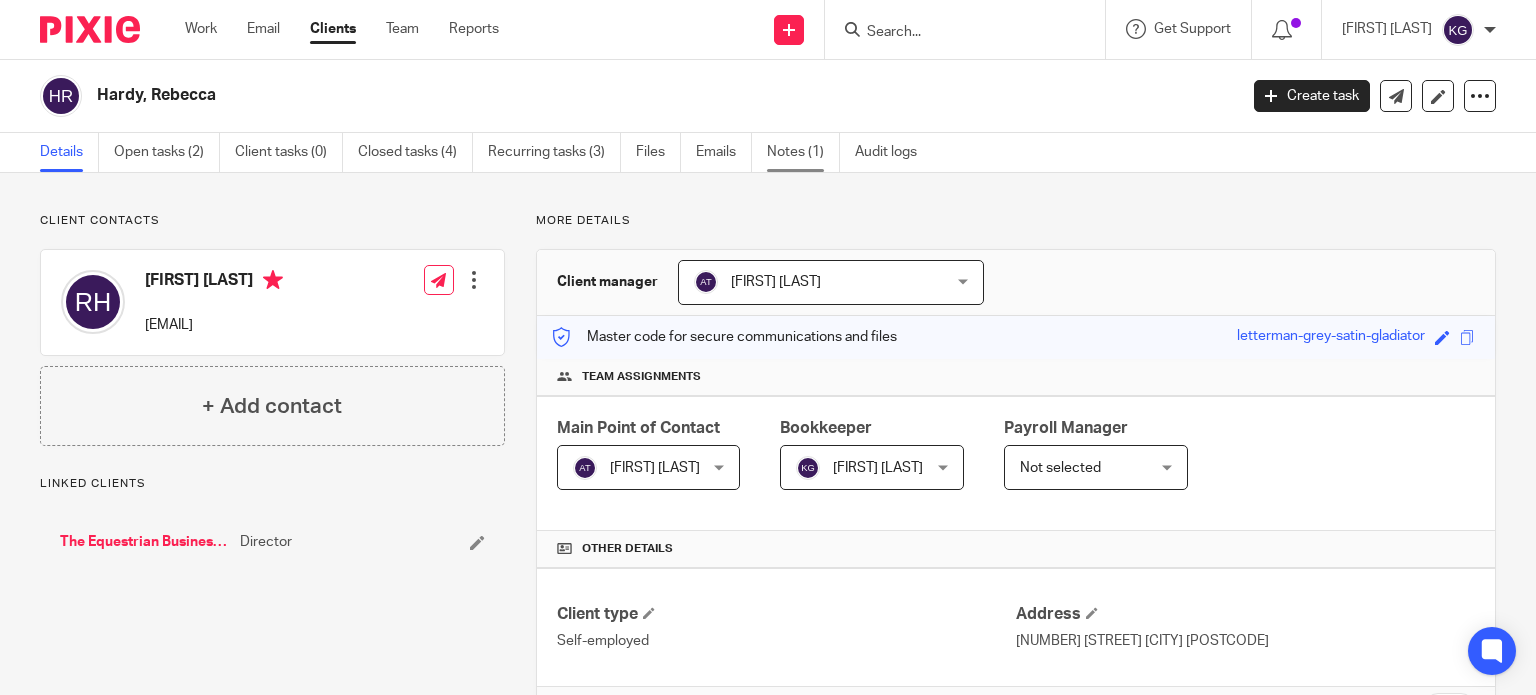 click on "Notes (1)" at bounding box center (803, 152) 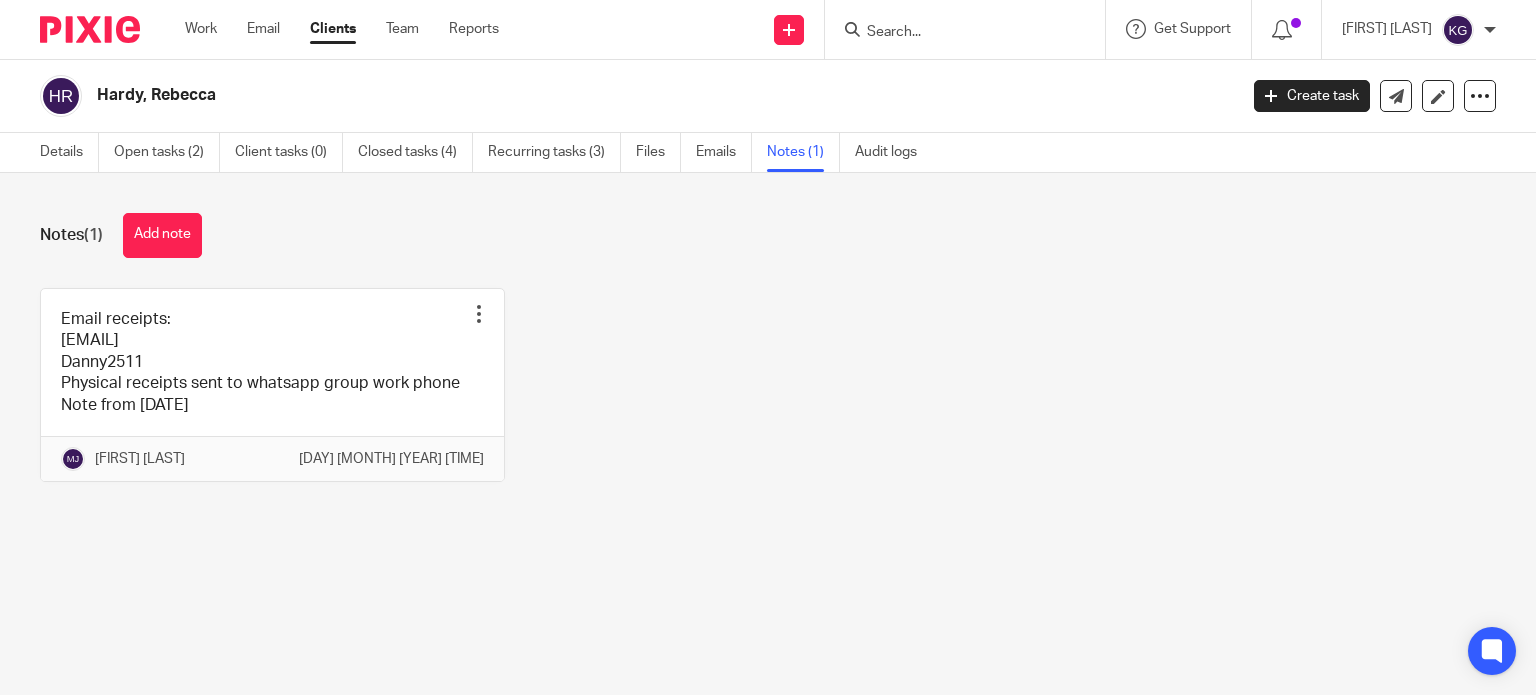 scroll, scrollTop: 0, scrollLeft: 0, axis: both 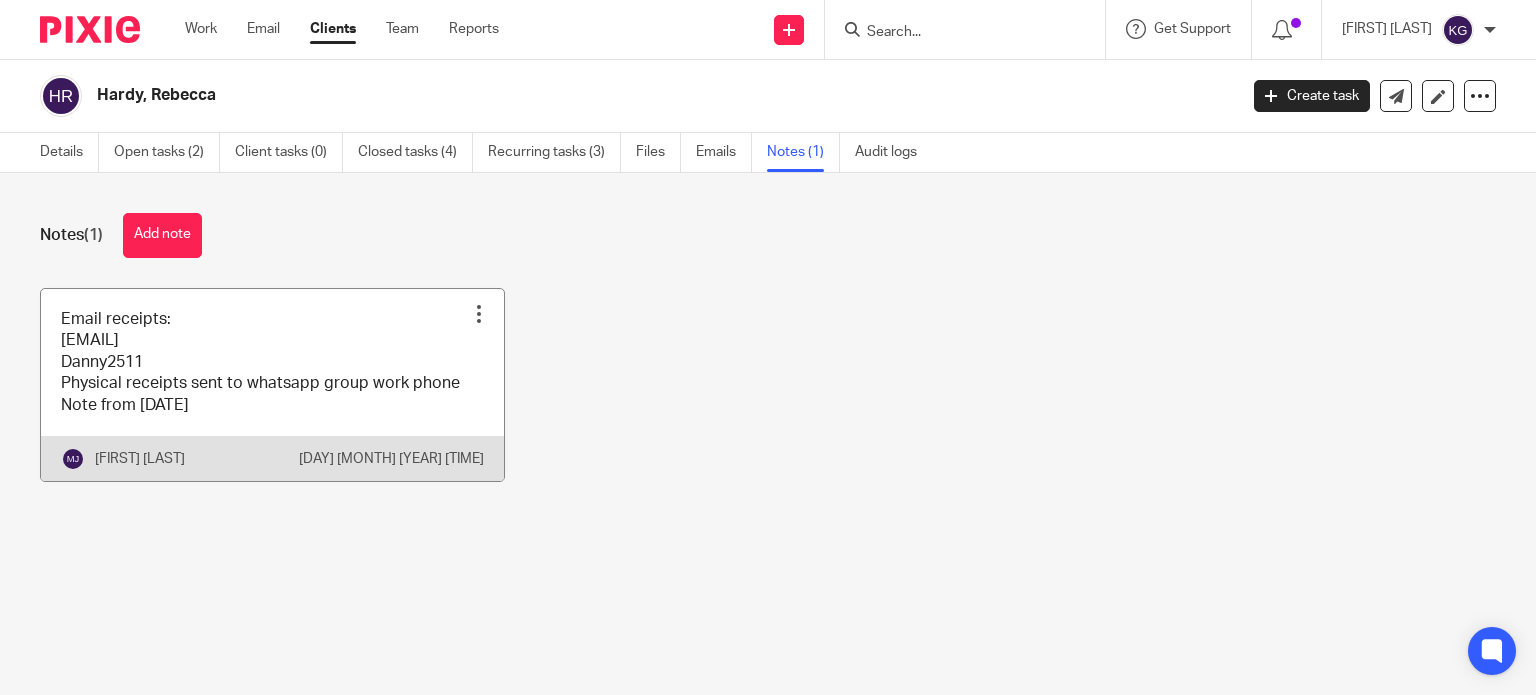 click at bounding box center [272, 385] 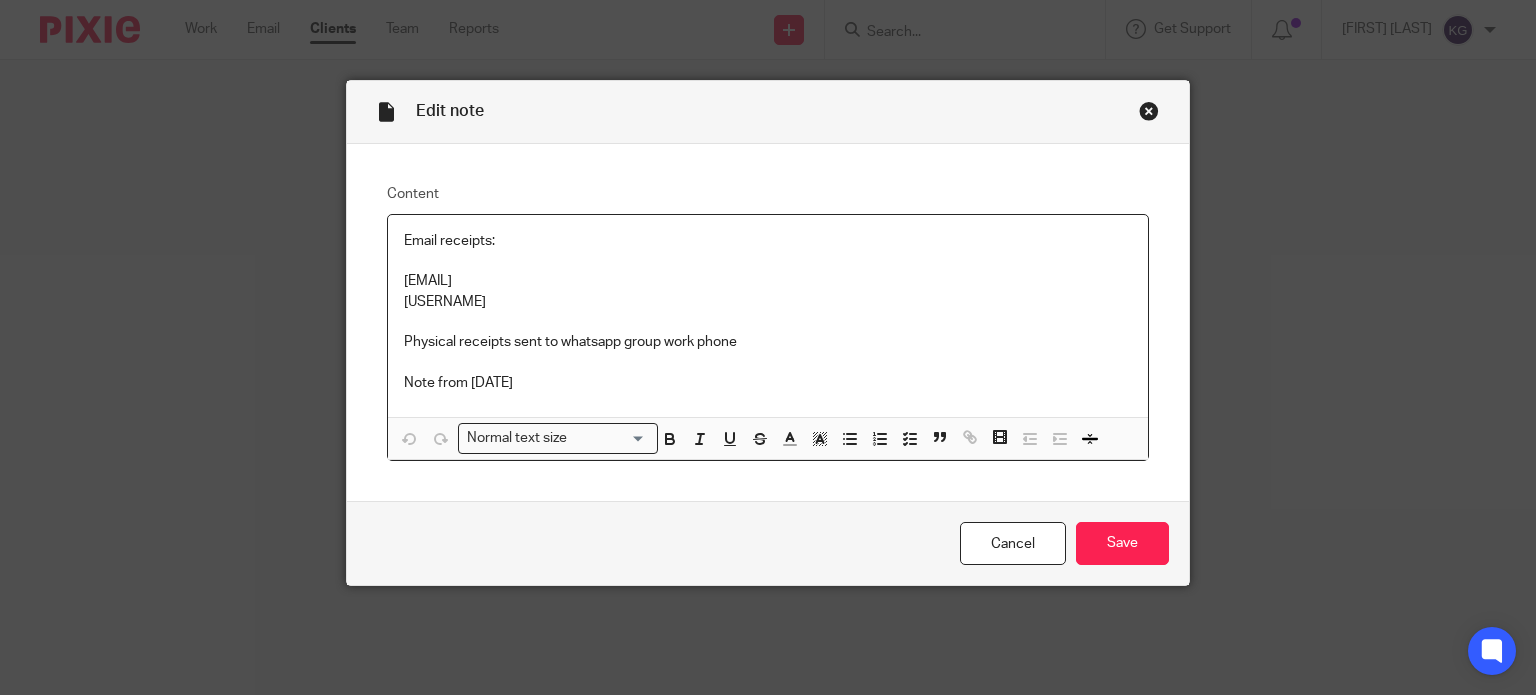 scroll, scrollTop: 0, scrollLeft: 0, axis: both 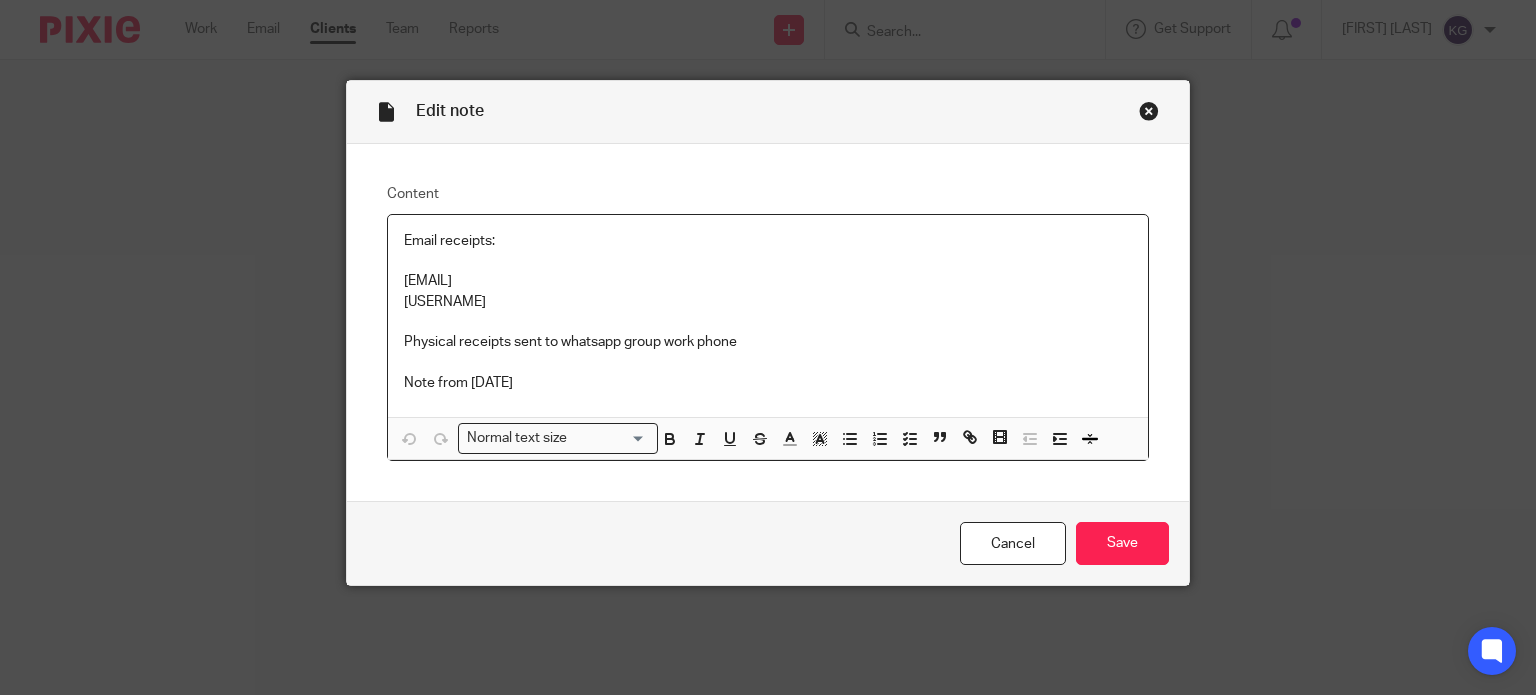 drag, startPoint x: 553, startPoint y: 280, endPoint x: 396, endPoint y: 284, distance: 157.05095 